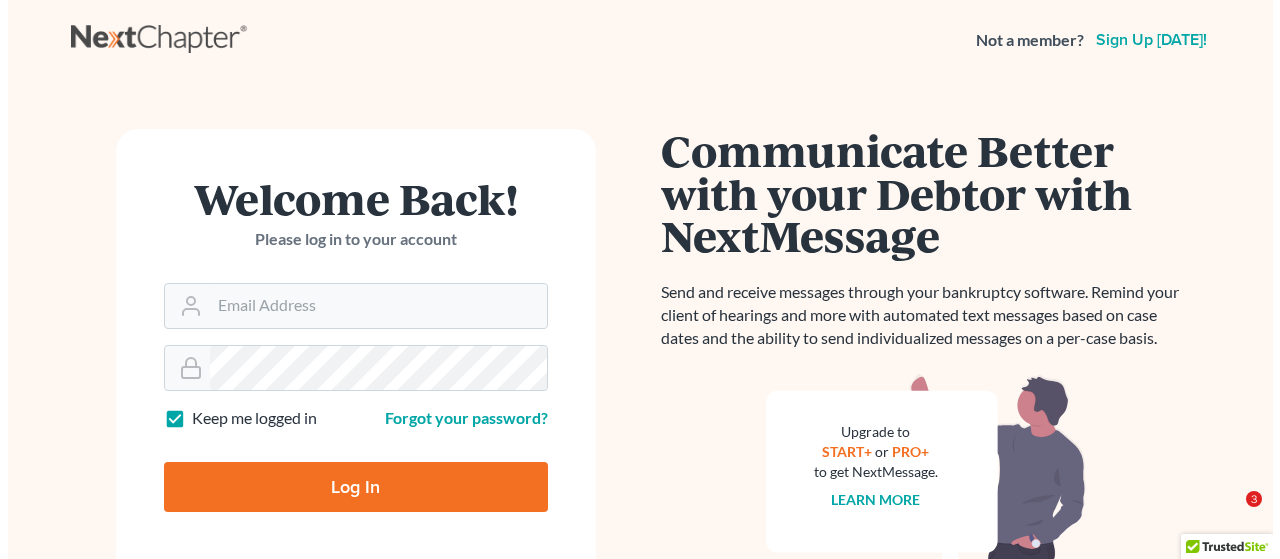 scroll, scrollTop: 0, scrollLeft: 0, axis: both 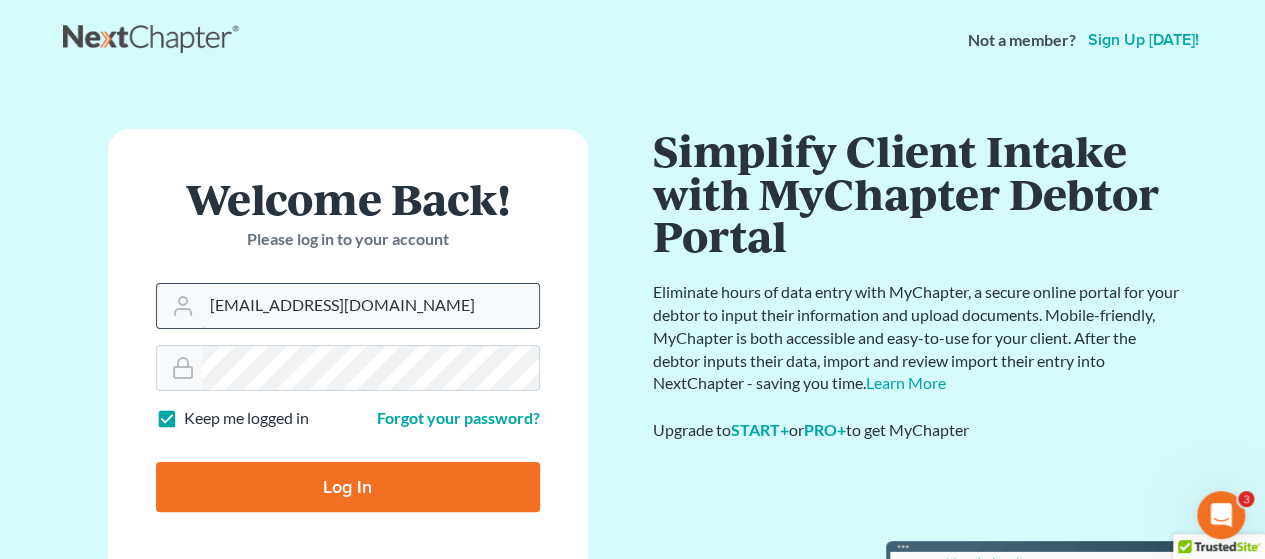 drag, startPoint x: 467, startPoint y: 306, endPoint x: 169, endPoint y: 315, distance: 298.13586 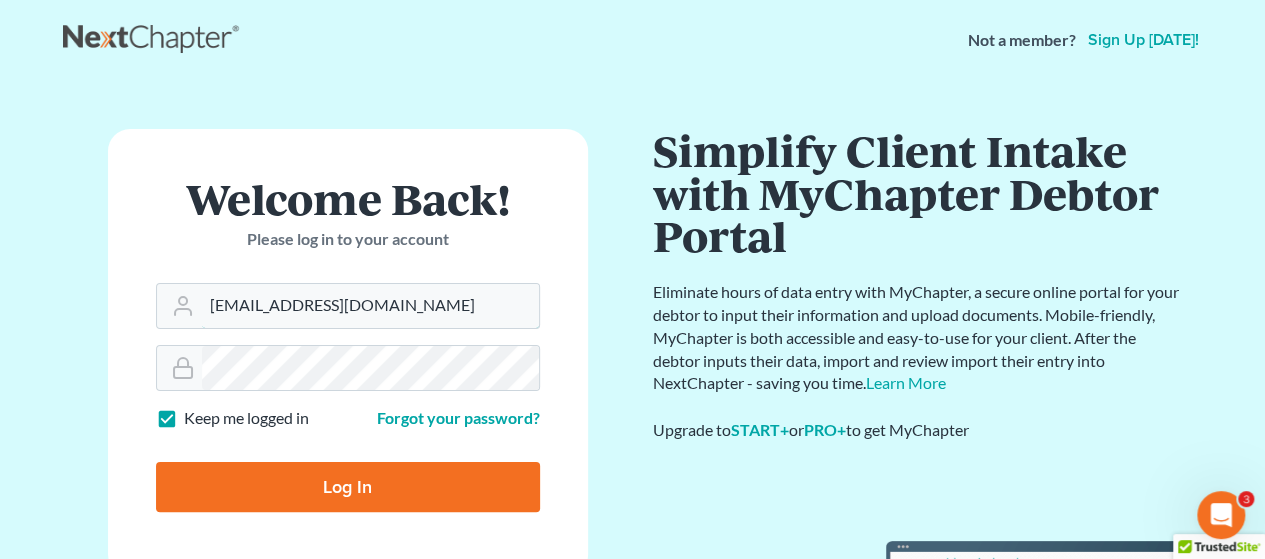 type on "[EMAIL_ADDRESS][DOMAIN_NAME]" 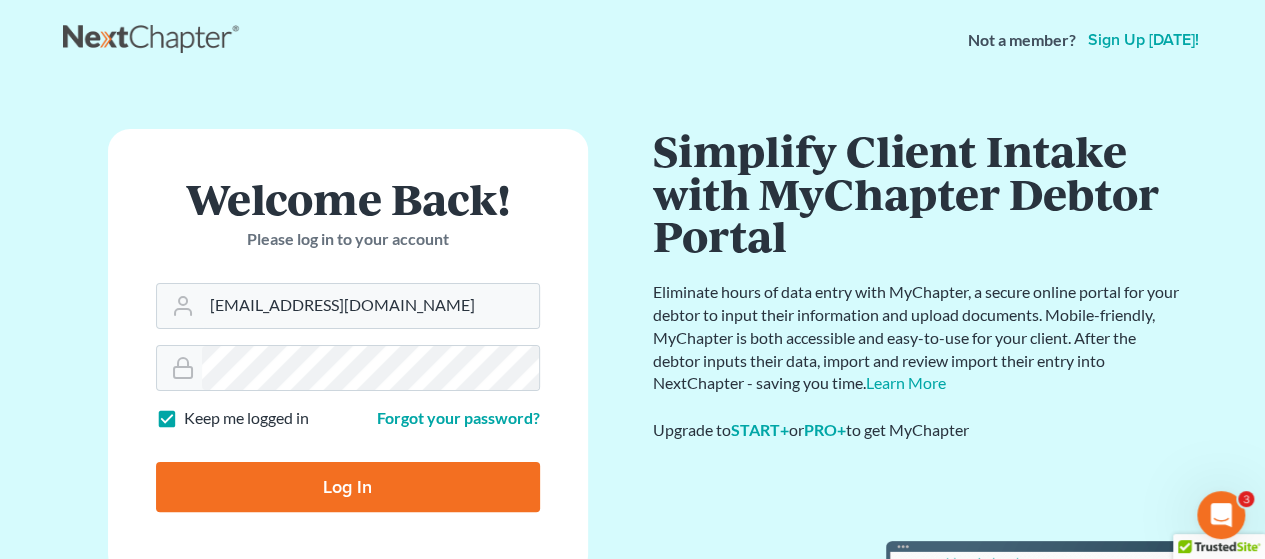 click on "Log In" at bounding box center (348, 487) 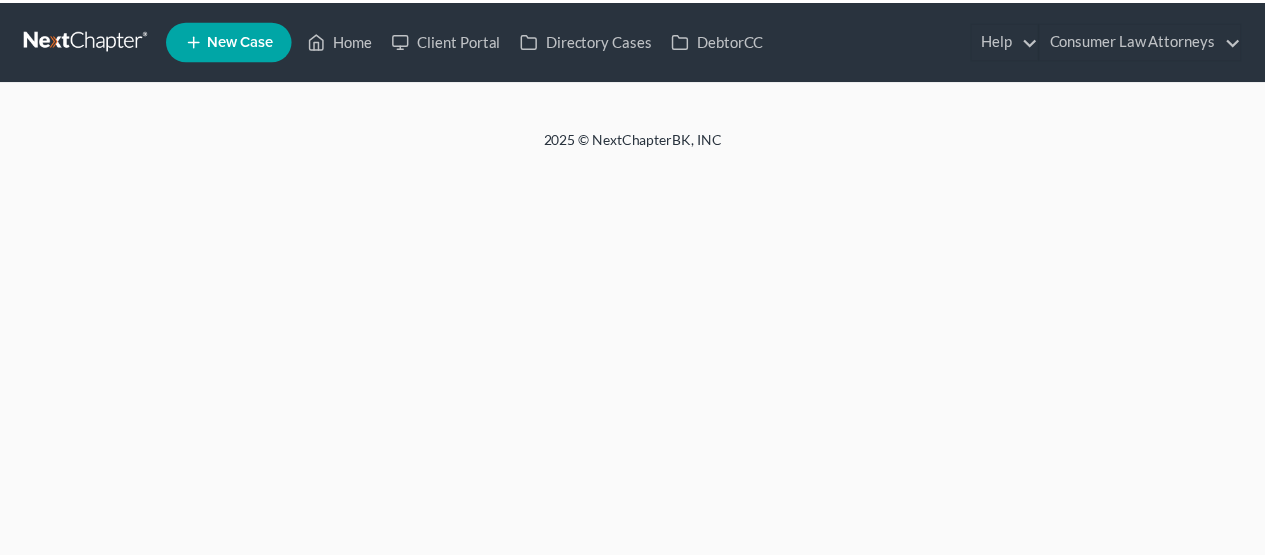 scroll, scrollTop: 0, scrollLeft: 0, axis: both 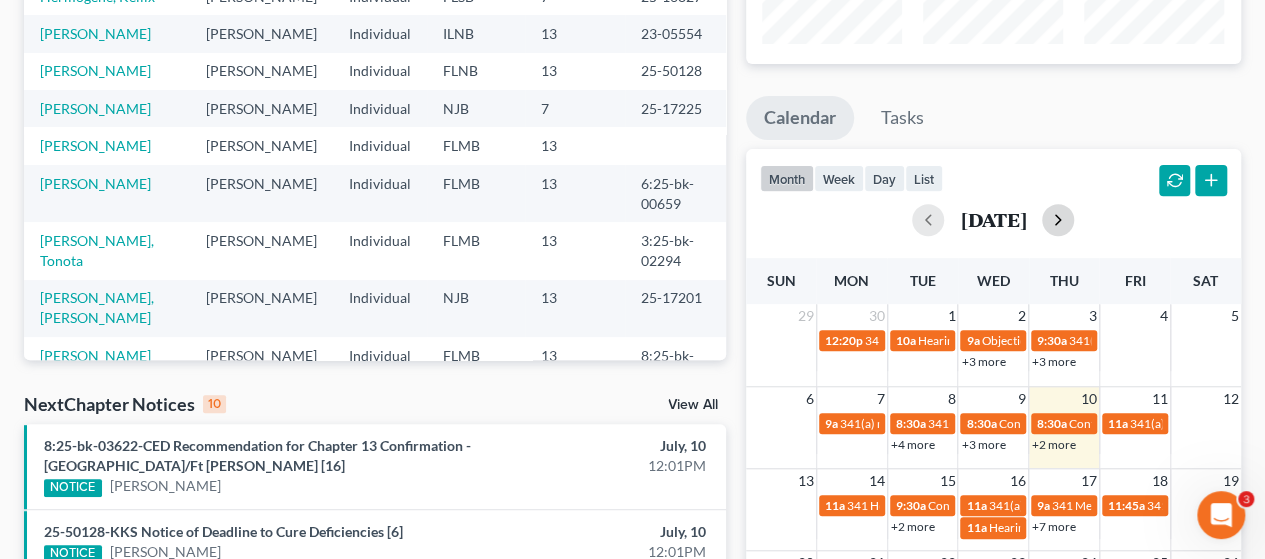click at bounding box center (1058, 220) 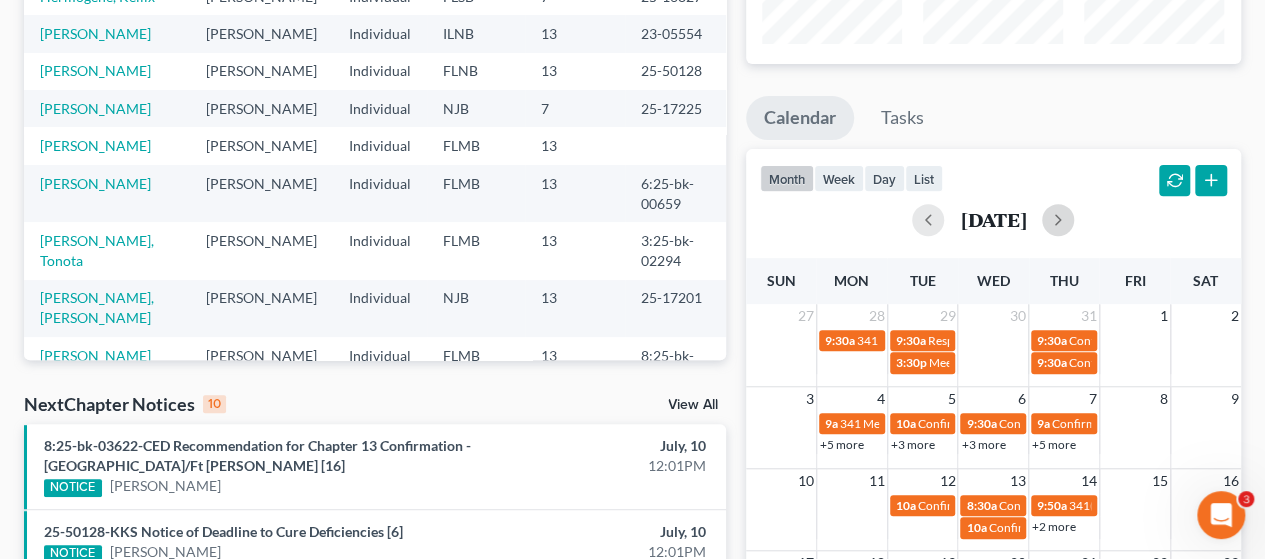 click on "3 4 5 6 7 8 9 9a   341 Meeting Farneth, Edward 10a   Confirmation hearing Braden, Angela 9:30a   Confirmation Hearing for Alvie Johnson 9a   Confirmation Hearing for Fredric Debois 1:30p   Confirmation hearing for Aaron Contreras +5 more 10a   Confirmation hearing Burgess, Sheri +3 more 9:30a   Confirmation hearing for Burton Lambert +3 more 9:30a   Confirmation Hearing Corsack, Monica +5 more 1:30p   Confirmation hearing for Linda Rucker 10a   Confirmation Hearing Lashley, Kelvin & Alice 9:35a   Confirmation Hearing for Rudolph Garrett Jr. 9:30a   Hearing for Jeffery Johnson & Melinda Johnson 1:30p   Confirmation hearing for Moshamba Cannon 3p   341(a) meeting for Barbara Pierkowski 10:15a   Confirmation hearing for Robert Shamber 10a   Confirmation Date for White, Eddie 1:30p   Confirmation hearing for Timothy Davis 1:30p   Confirmation hearing for Richard Marple 2:15p   Hearing for Elwolfine Dufort 1:30p   Confirmation hearing for Timothy Clark" at bounding box center (993, 427) 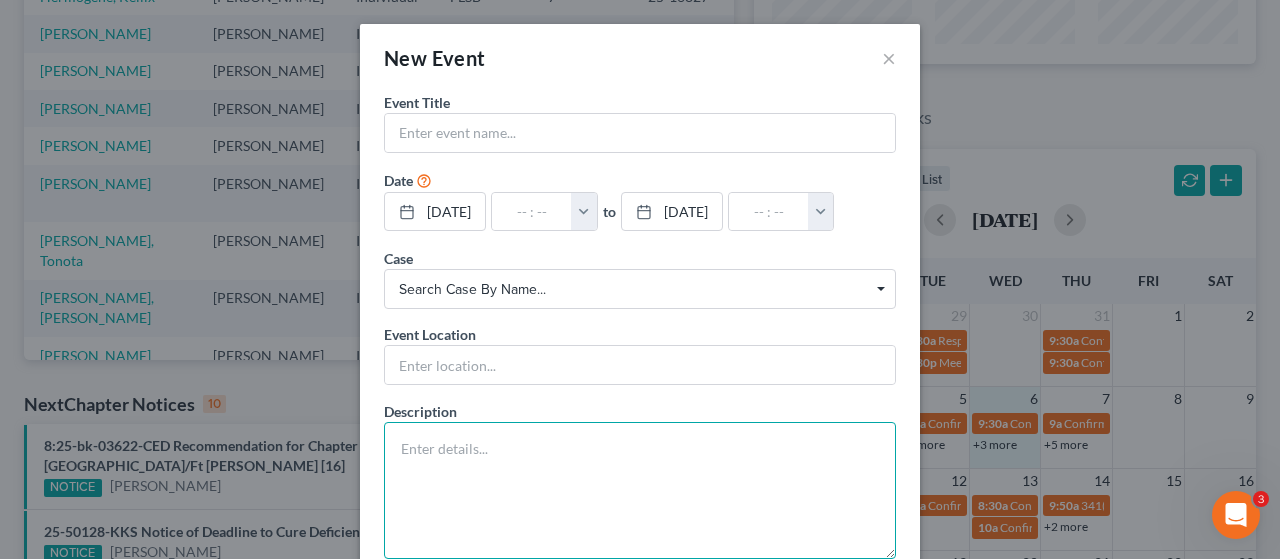 paste on "Notice of Chapter 7 Bankruptcy Case, Meeting of Creditors and Notice of Appointment of Interim Trustee Wolff, David with 341(a) meeting to be held on 8/6/2025 at 09:30 AM via Zoom - Wolff: join.zoom.us Meeting ID 446 564 8926, Passcode 3193147802, or call 1-848-288-6195. Financial Management Course Certificate Due10/6/2025. Last day to oppose discharge or dischargeability is 10/6/2025." 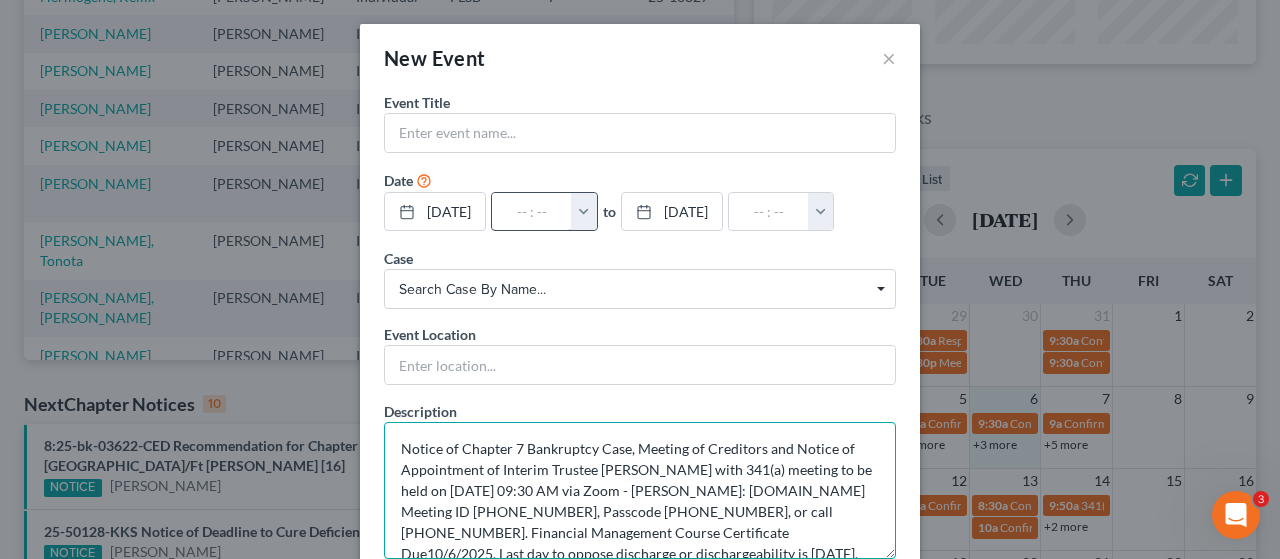 scroll, scrollTop: 4, scrollLeft: 0, axis: vertical 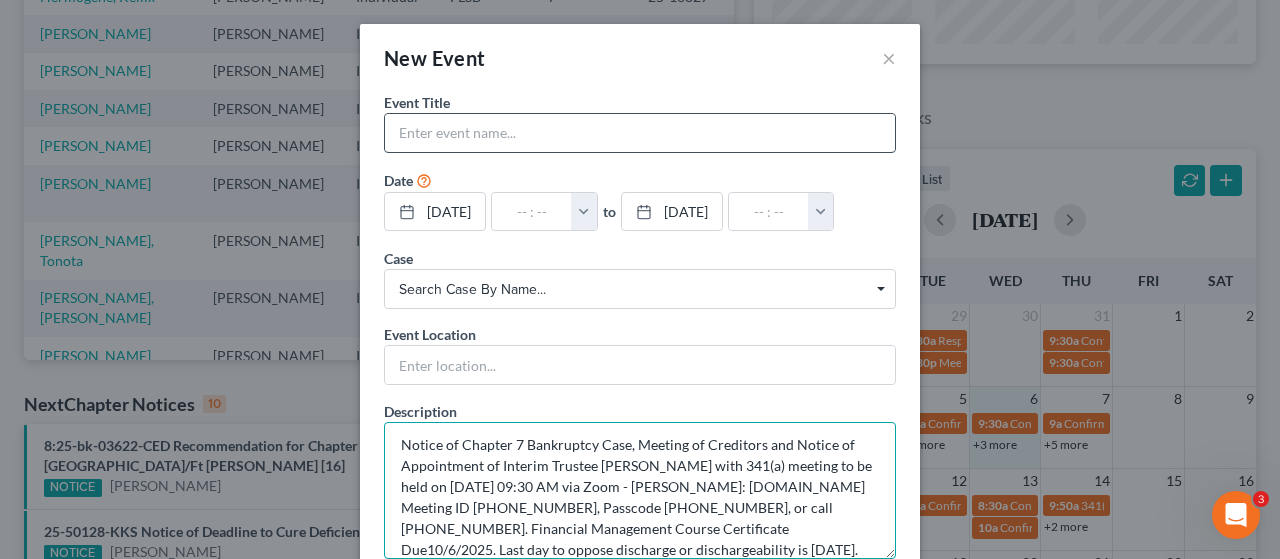 type on "Notice of Chapter 7 Bankruptcy Case, Meeting of Creditors and Notice of Appointment of Interim Trustee Wolff, David with 341(a) meeting to be held on 8/6/2025 at 09:30 AM via Zoom - Wolff: join.zoom.us Meeting ID 446 564 8926, Passcode 3193147802, or call 1-848-288-6195. Financial Management Course Certificate Due10/6/2025. Last day to oppose discharge or dischargeability is 10/6/2025." 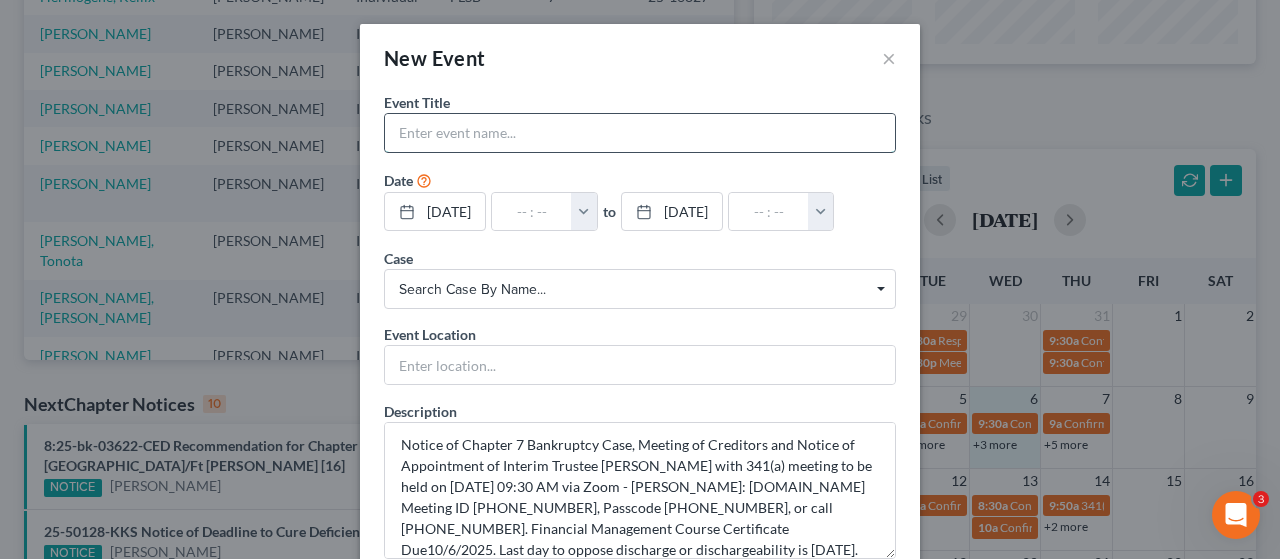 click at bounding box center (640, 133) 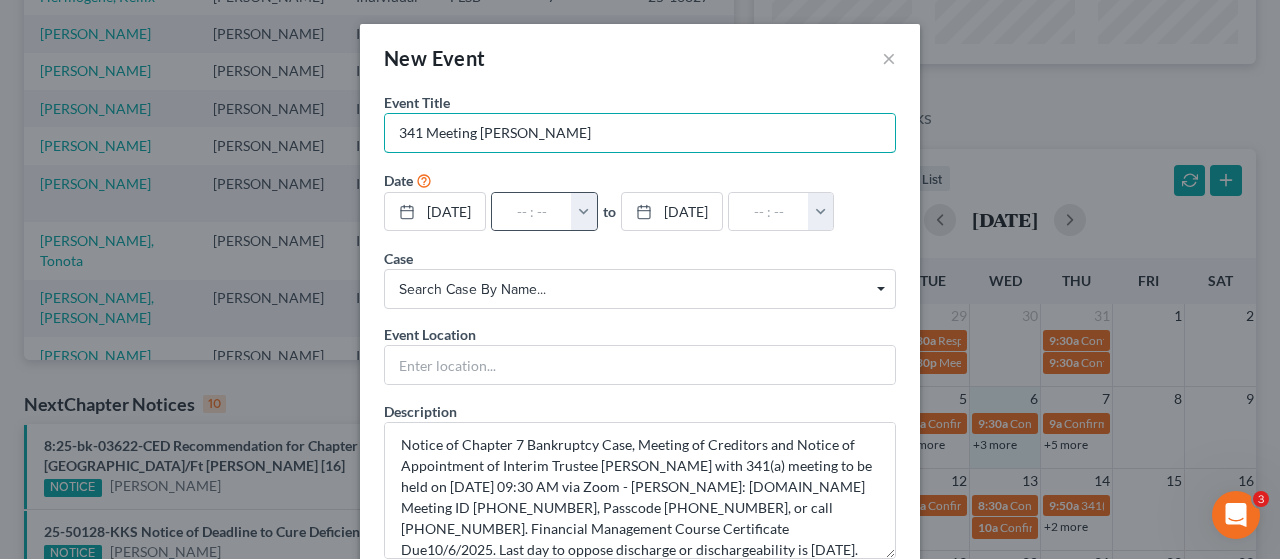type on "341 Meeting Tavarez, Jose" 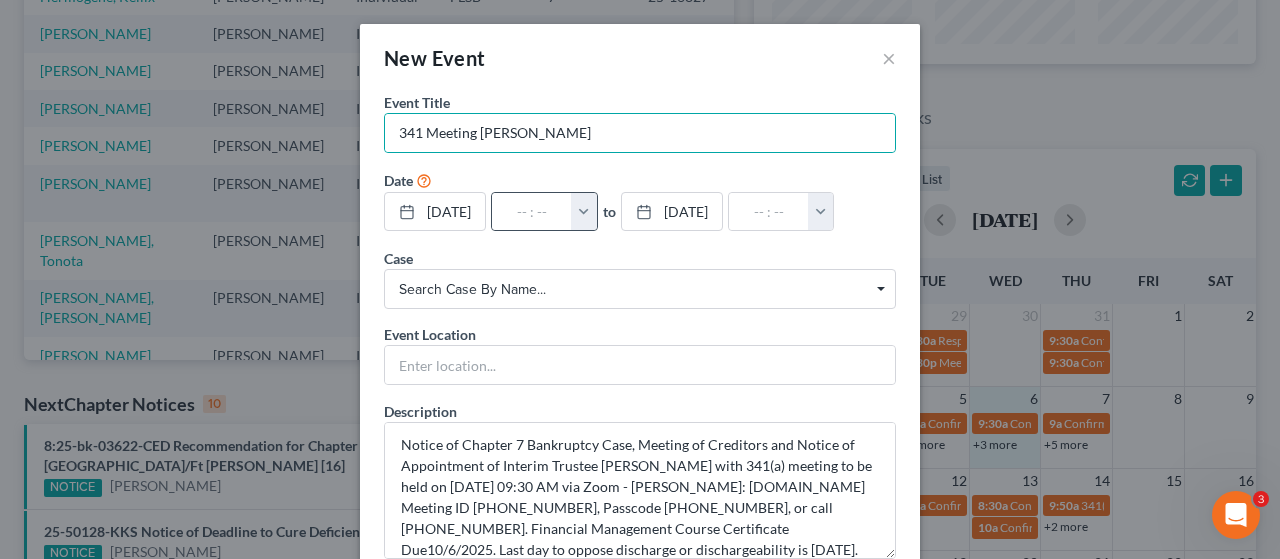 click at bounding box center (584, 212) 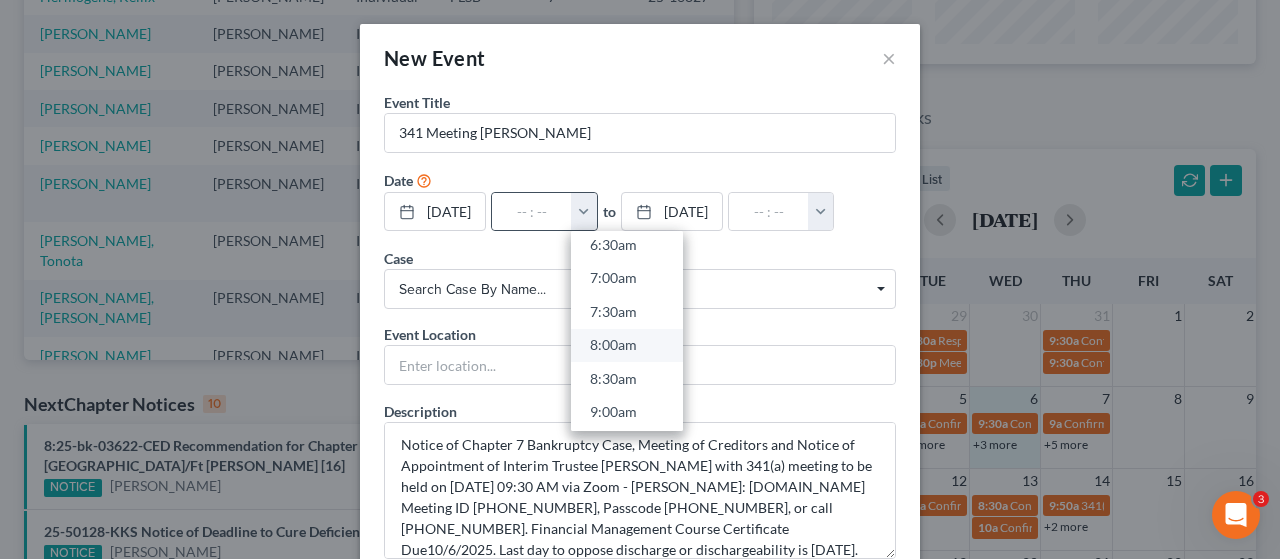 scroll, scrollTop: 500, scrollLeft: 0, axis: vertical 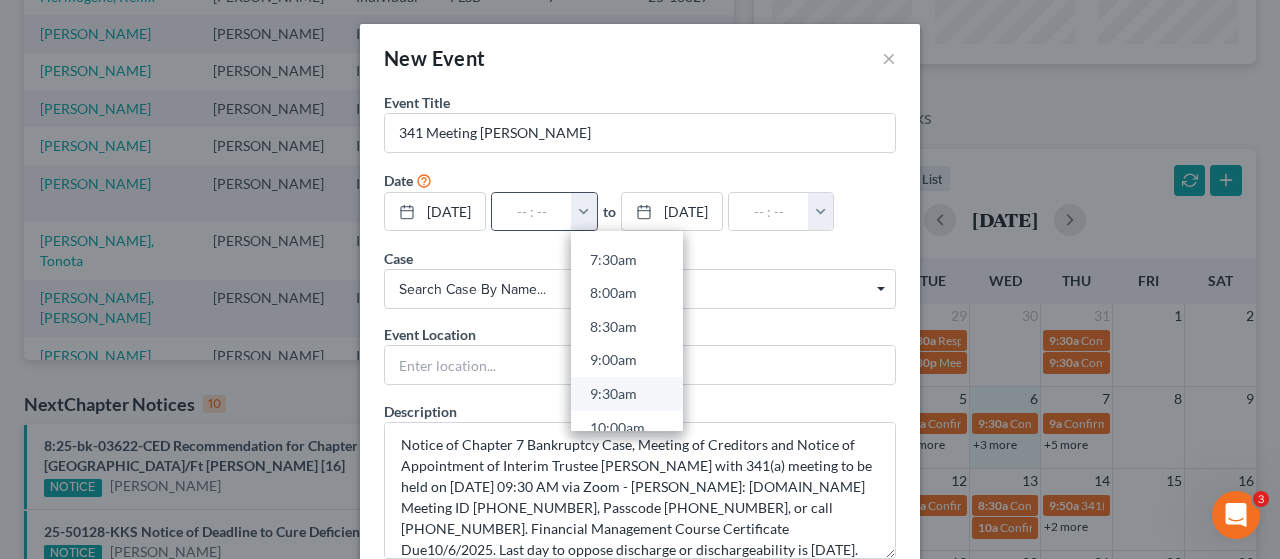 click on "9:30am" at bounding box center [627, 394] 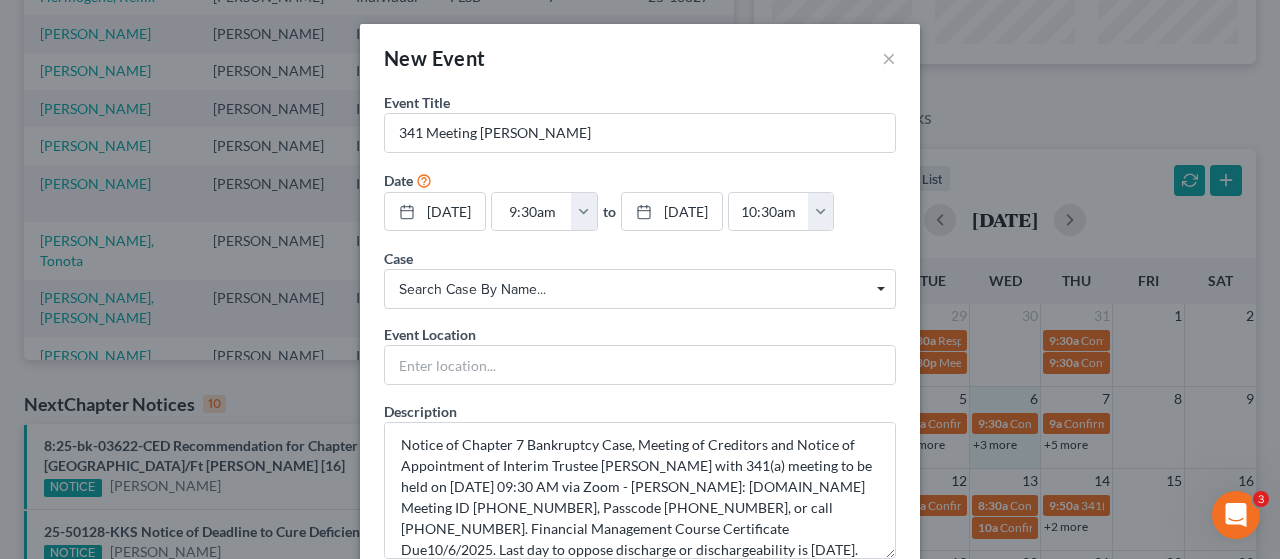 click on "Search case by name..." at bounding box center [640, 289] 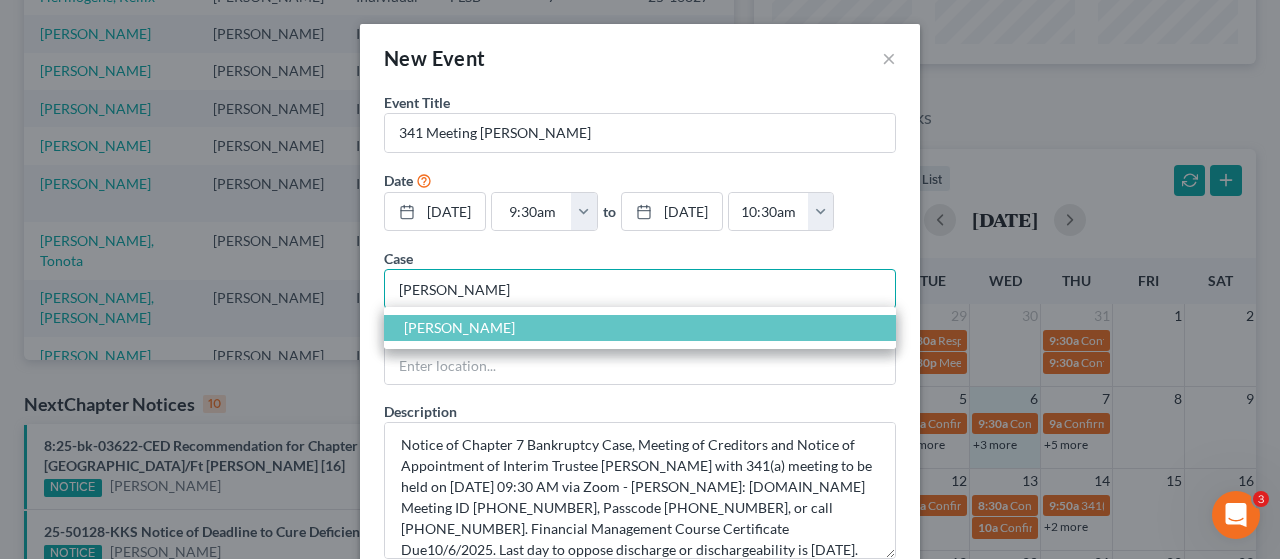 type on "tavarez" 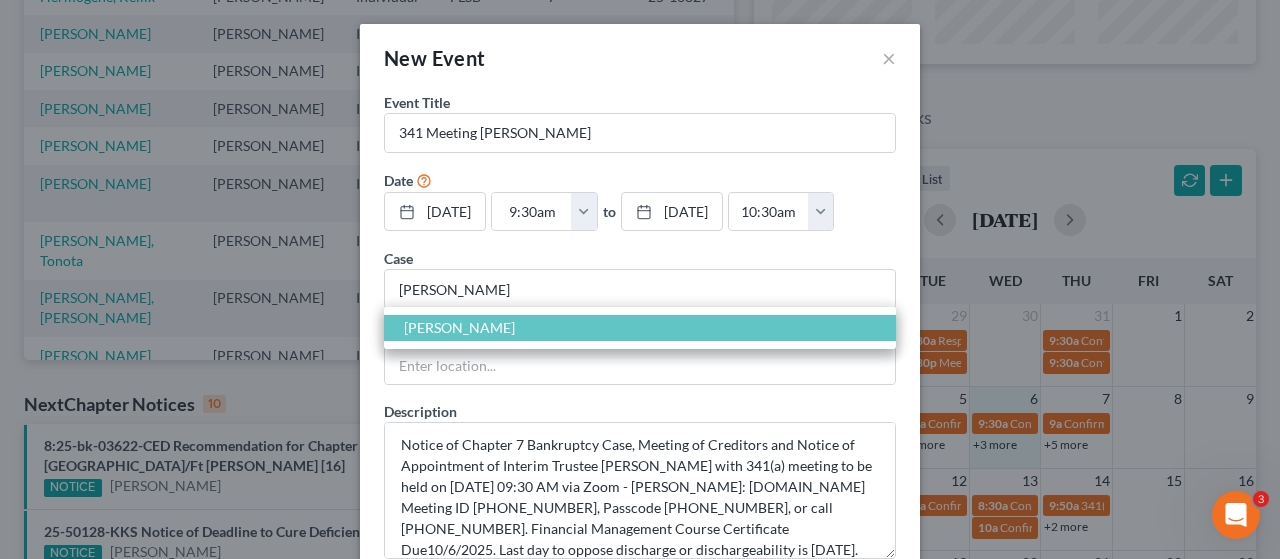 click on "Tavarez, Jose" at bounding box center (640, 328) 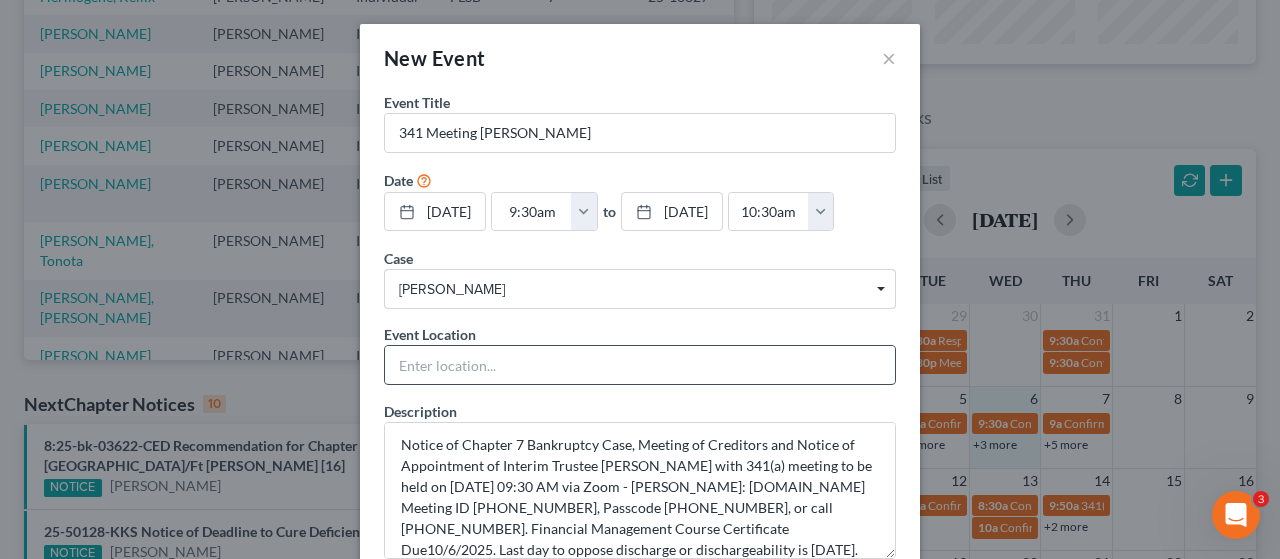 click at bounding box center [640, 365] 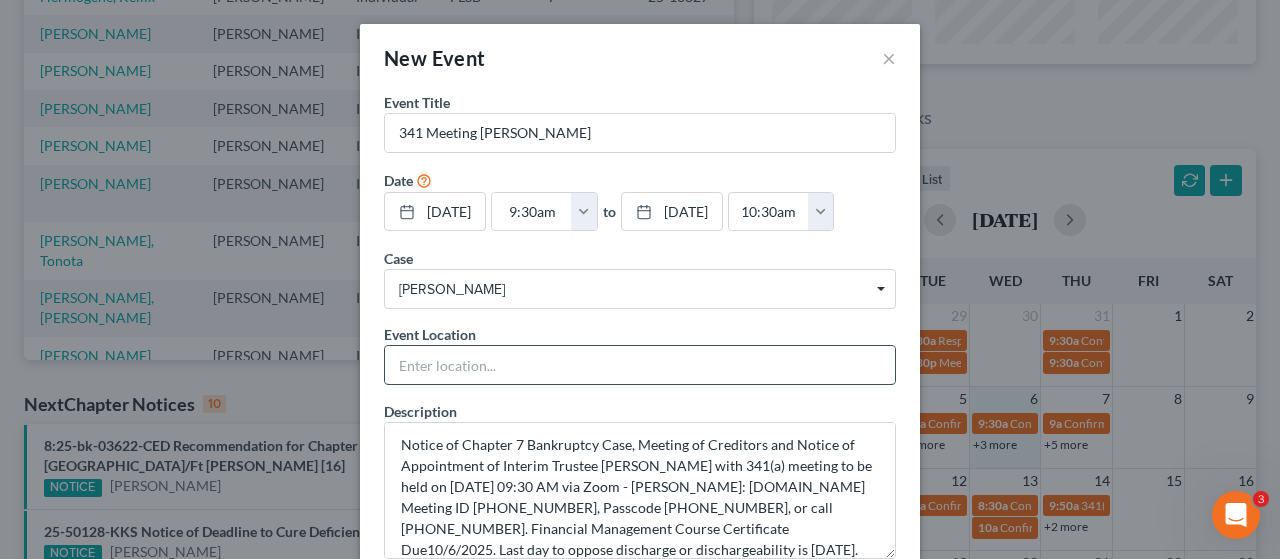 type on "Zoom" 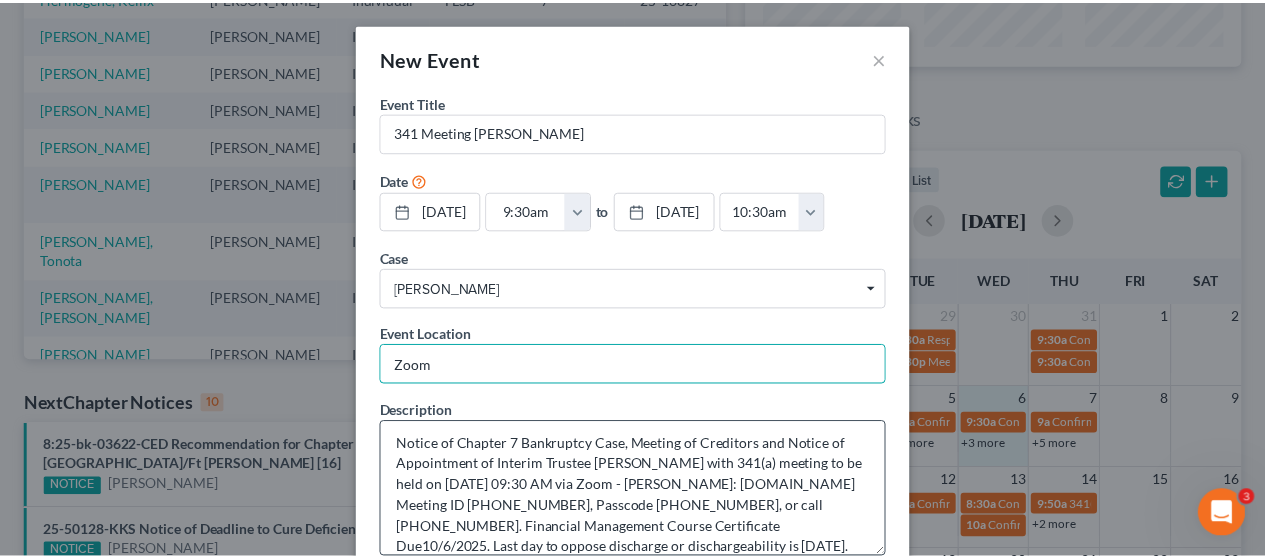 scroll, scrollTop: 122, scrollLeft: 0, axis: vertical 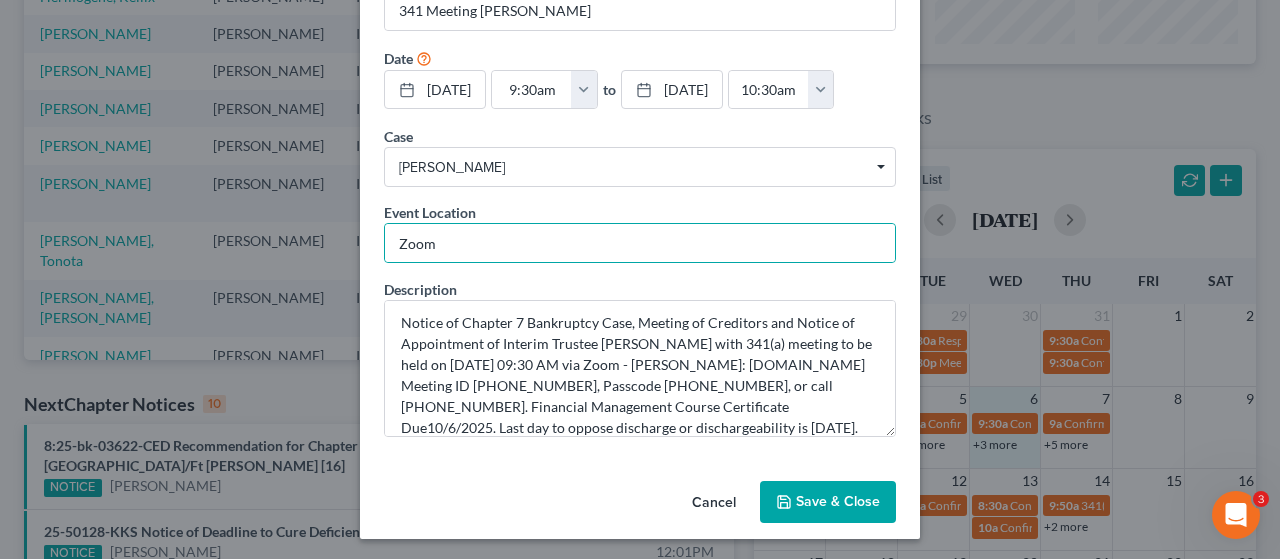 click on "Save & Close" at bounding box center [828, 502] 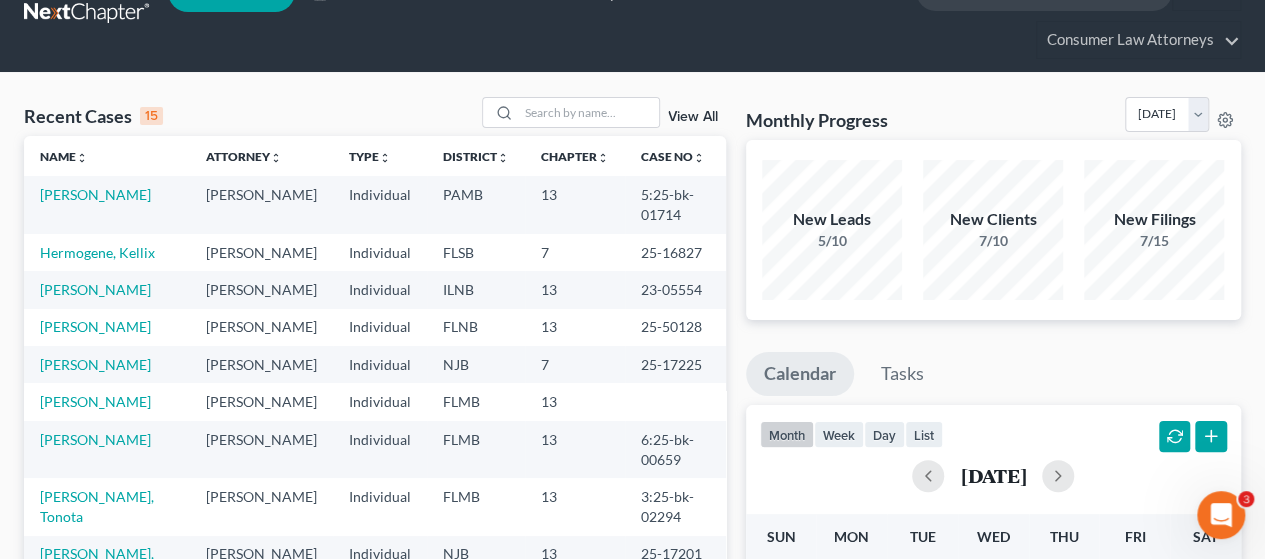 scroll, scrollTop: 0, scrollLeft: 0, axis: both 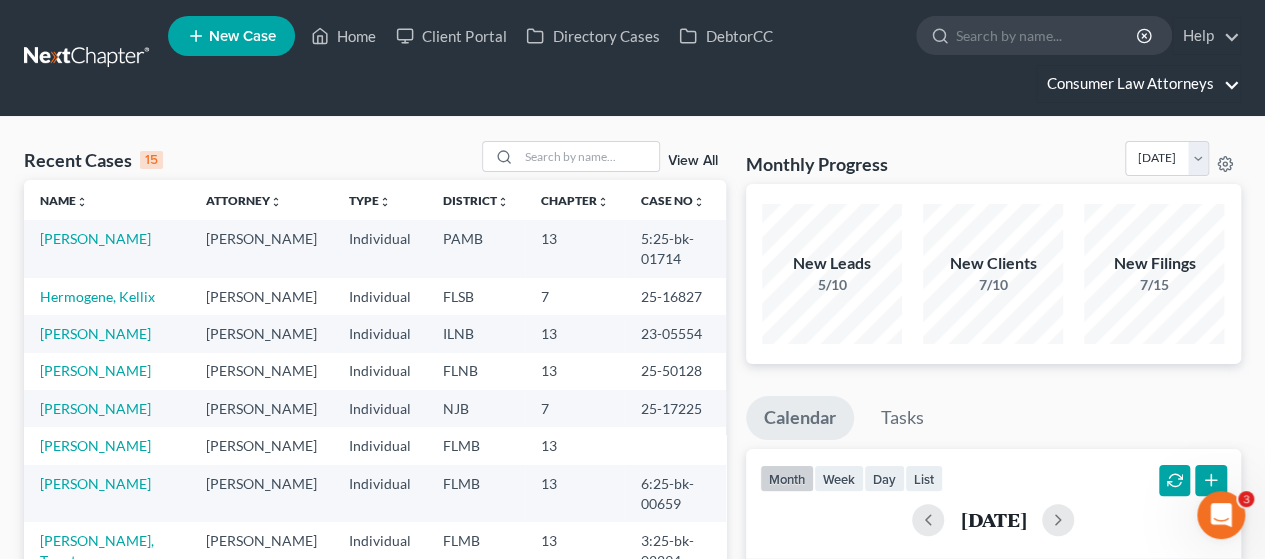 click on "Consumer Law Attorneys" at bounding box center (1138, 84) 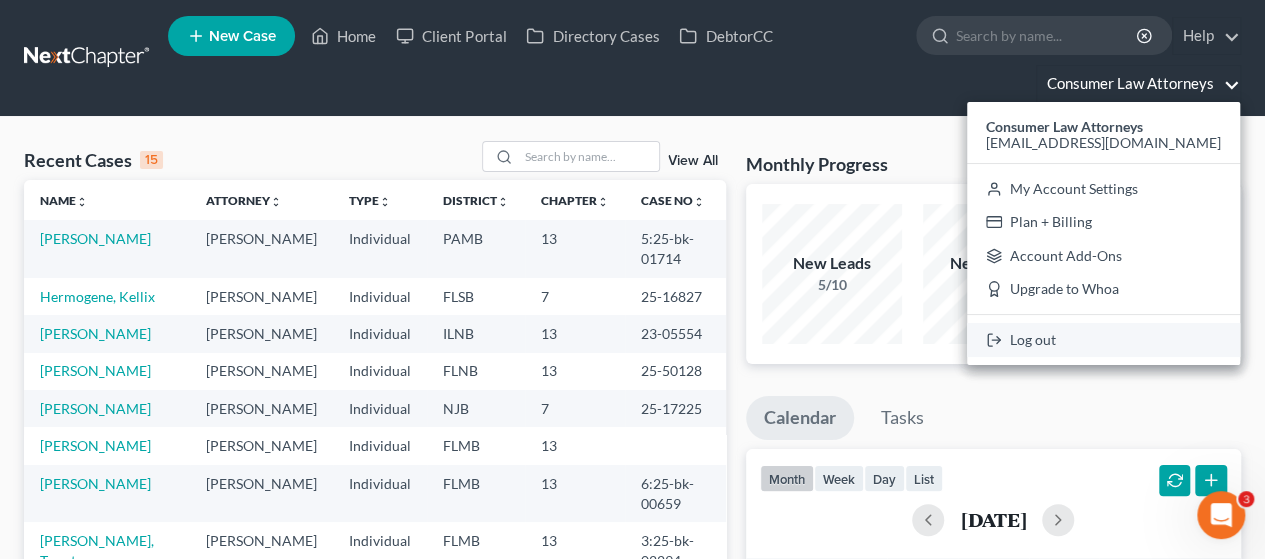 click on "Log out" at bounding box center (1103, 340) 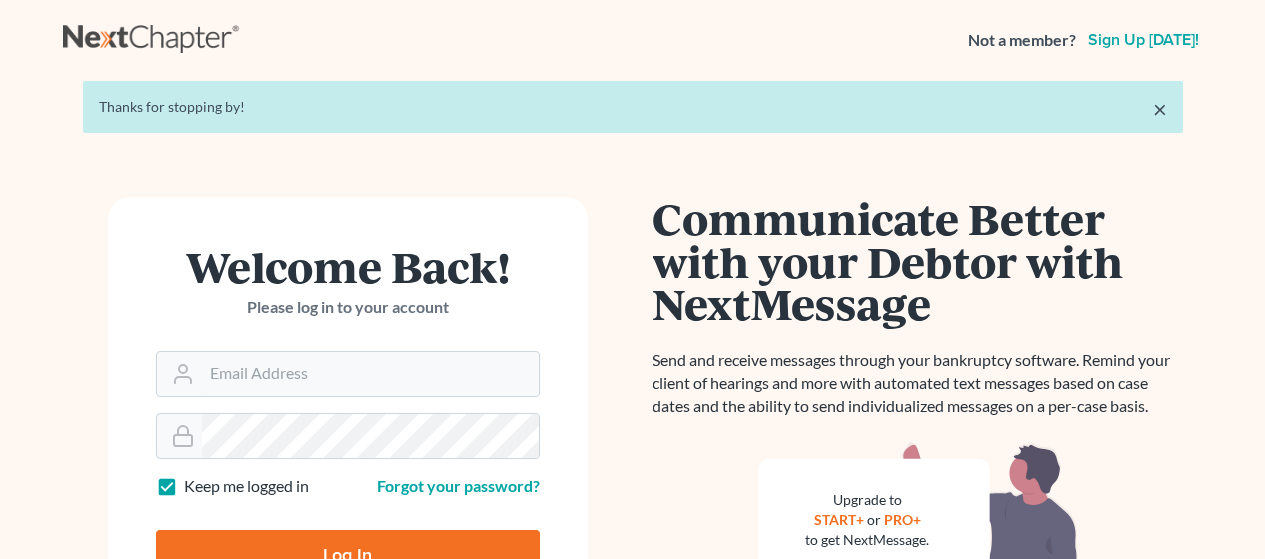 scroll, scrollTop: 0, scrollLeft: 0, axis: both 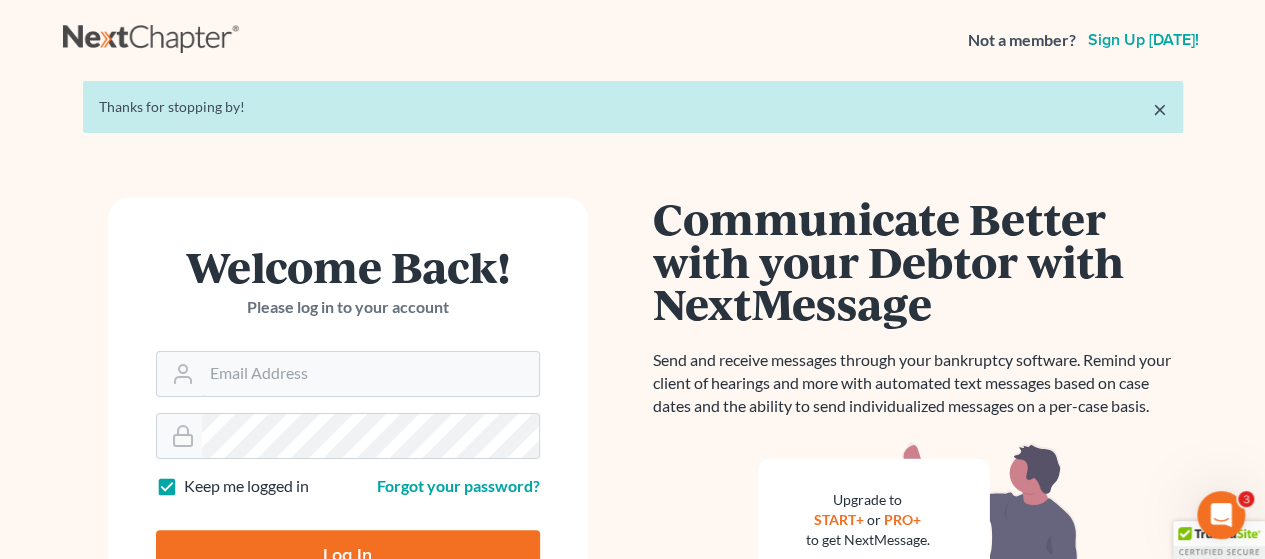 type on "[EMAIL_ADDRESS][DOMAIN_NAME]" 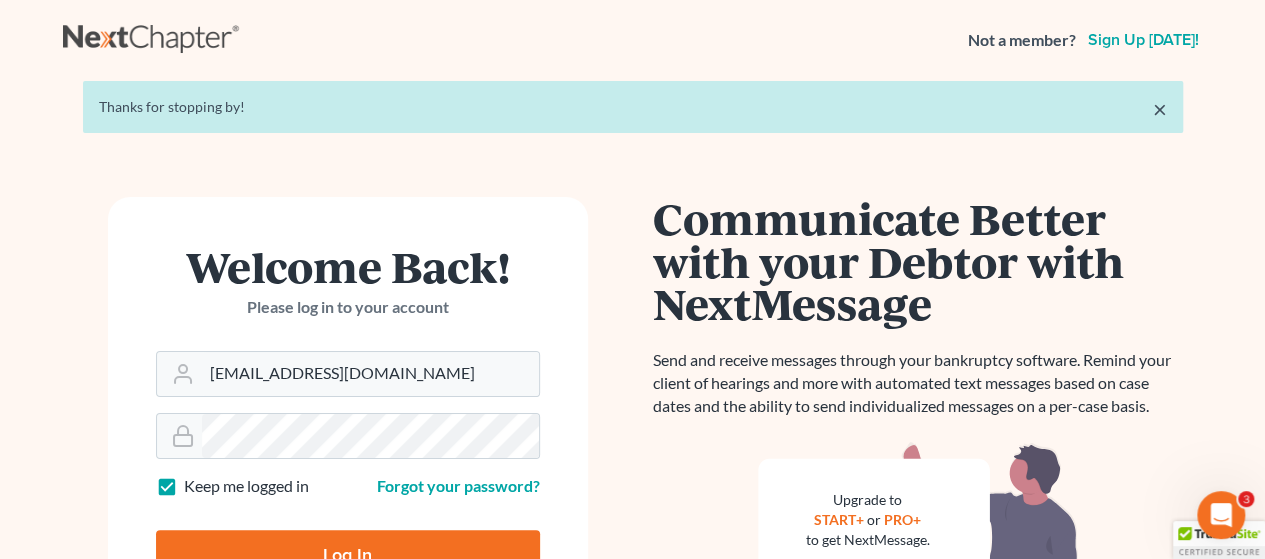 drag, startPoint x: 334, startPoint y: 538, endPoint x: 487, endPoint y: 478, distance: 164.34415 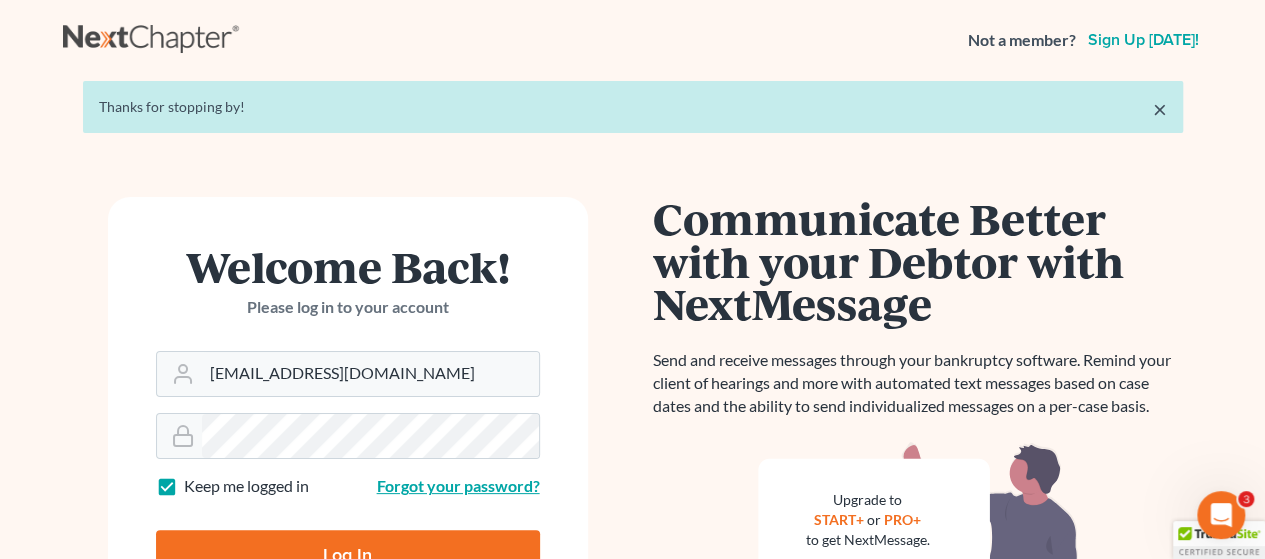 click on "Log In" at bounding box center [348, 555] 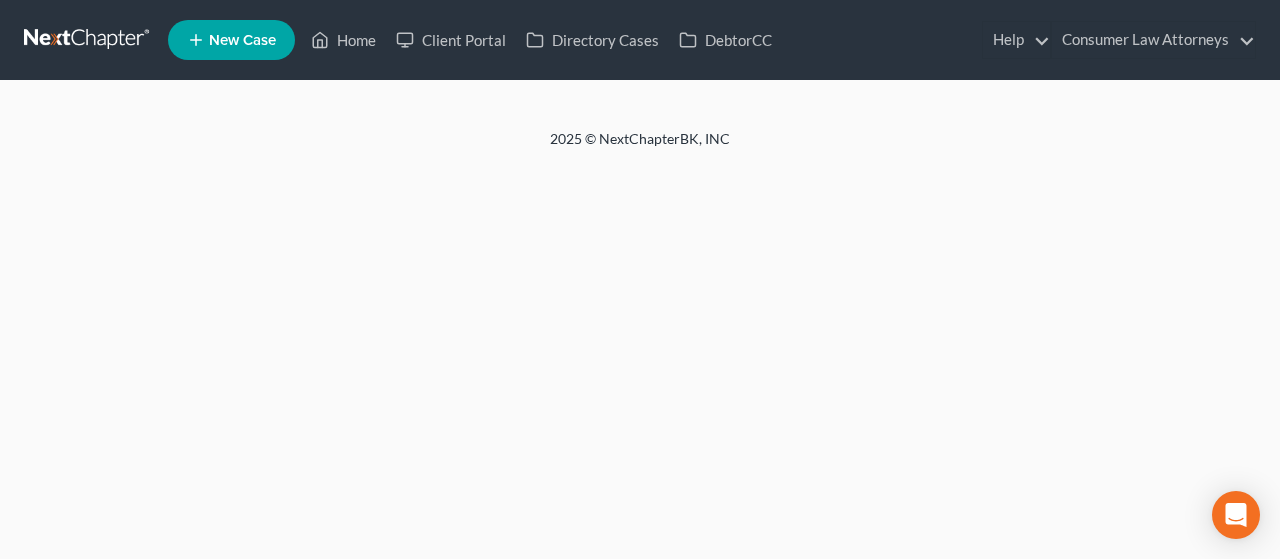 scroll, scrollTop: 0, scrollLeft: 0, axis: both 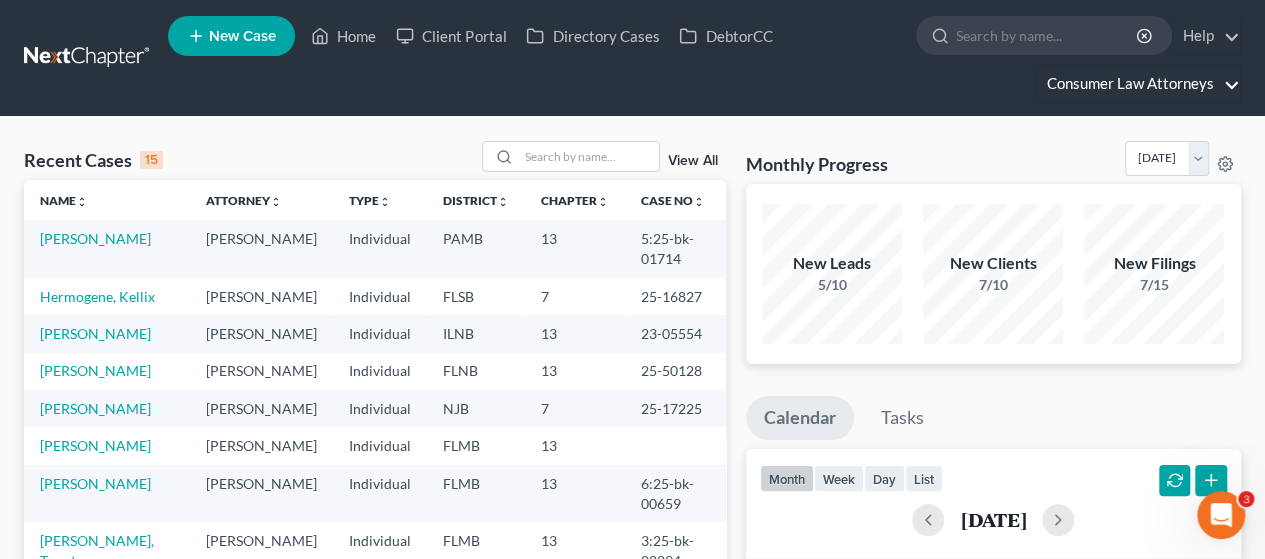 click on "Consumer Law Attorneys" at bounding box center (1138, 84) 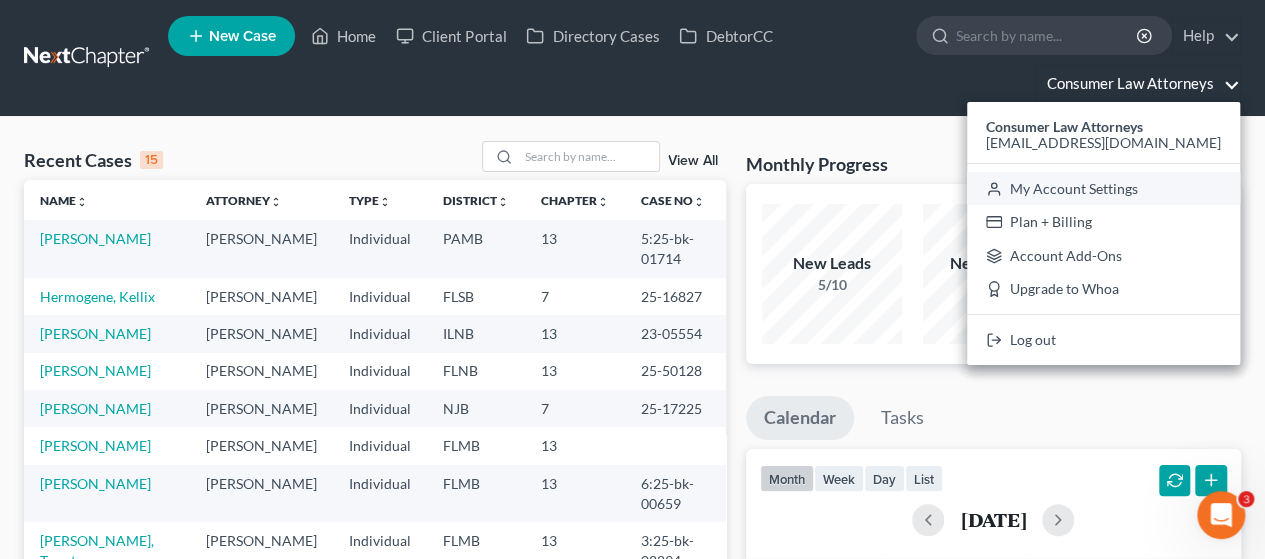 click on "My Account Settings" at bounding box center [1103, 189] 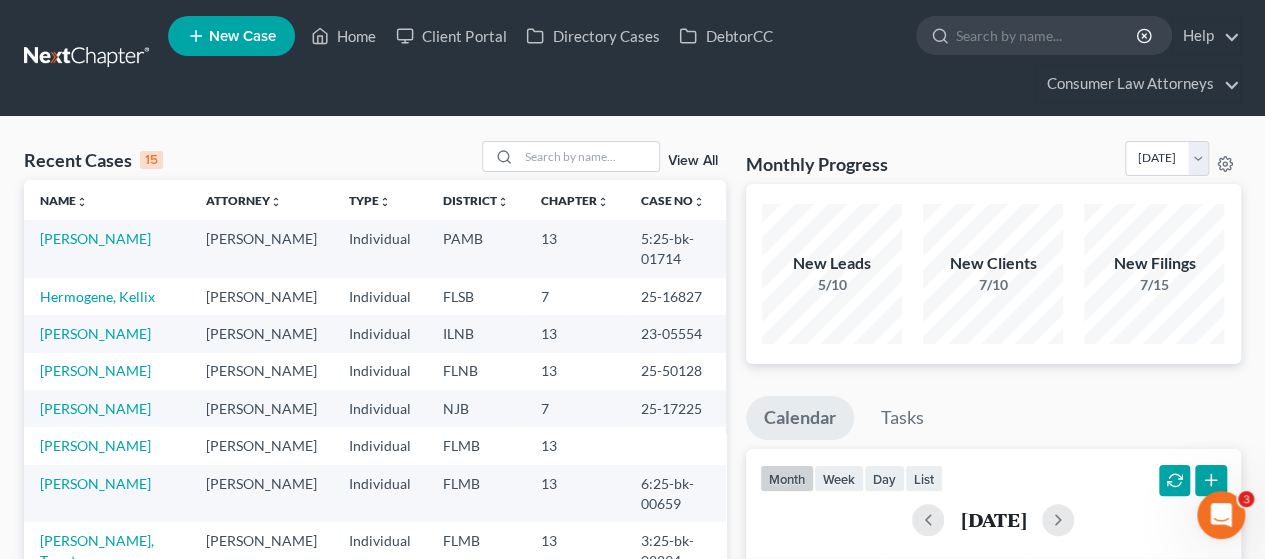 select on "24" 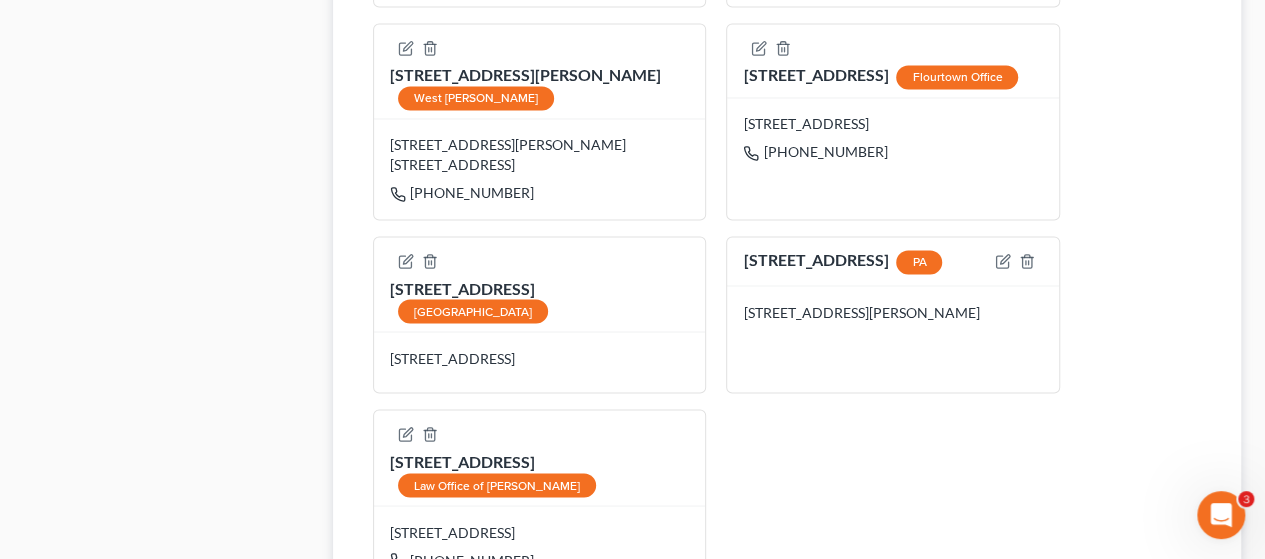 scroll, scrollTop: 1642, scrollLeft: 0, axis: vertical 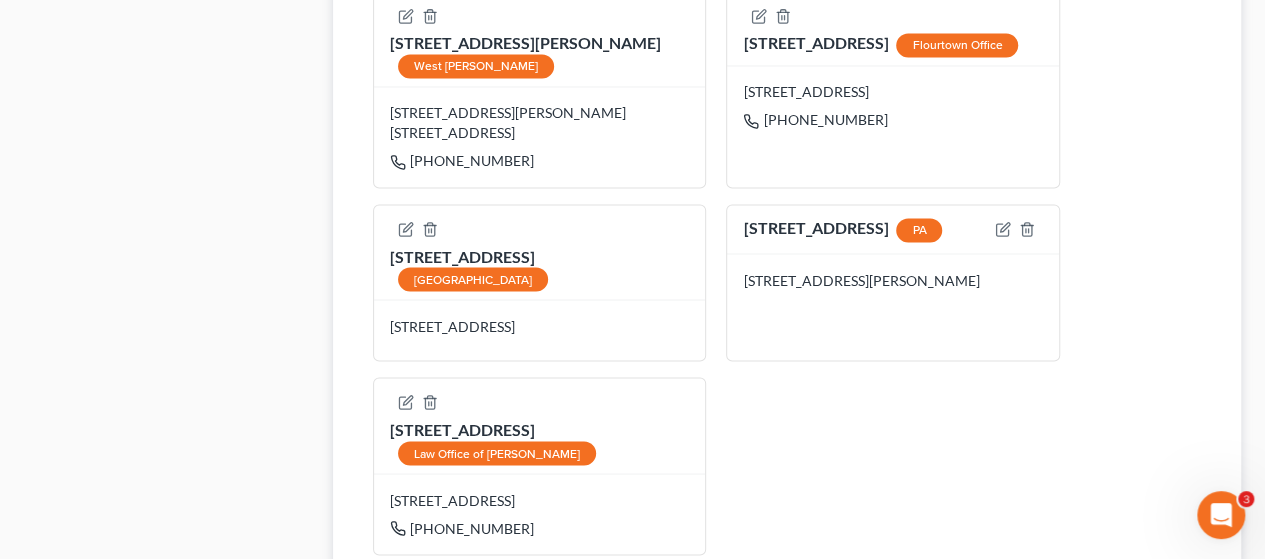 drag, startPoint x: 392, startPoint y: 399, endPoint x: 660, endPoint y: 393, distance: 268.06717 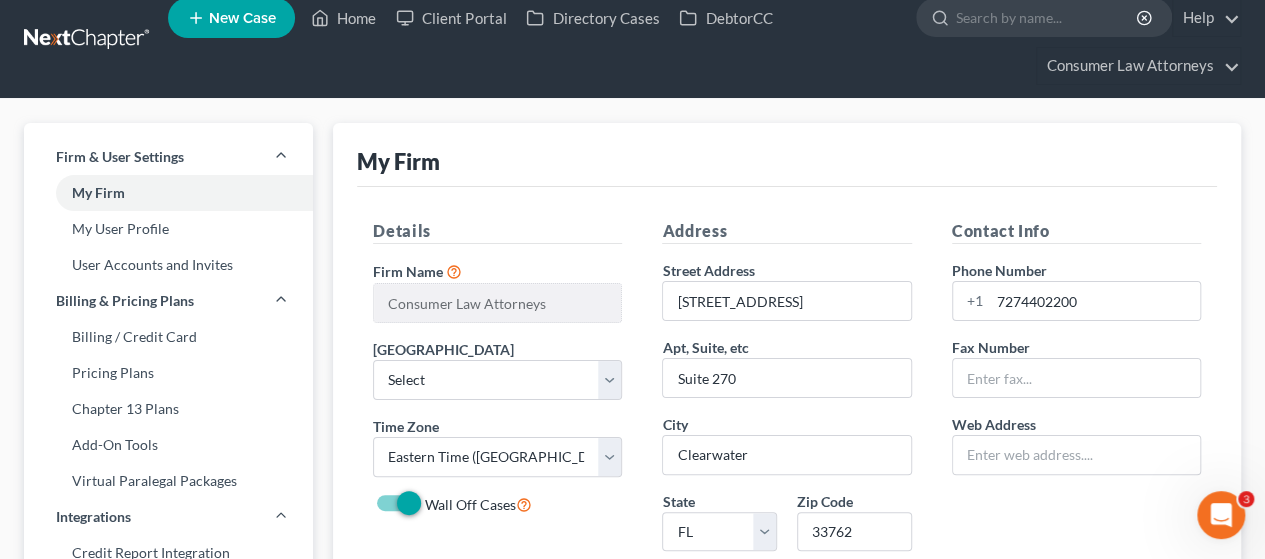 scroll, scrollTop: 0, scrollLeft: 0, axis: both 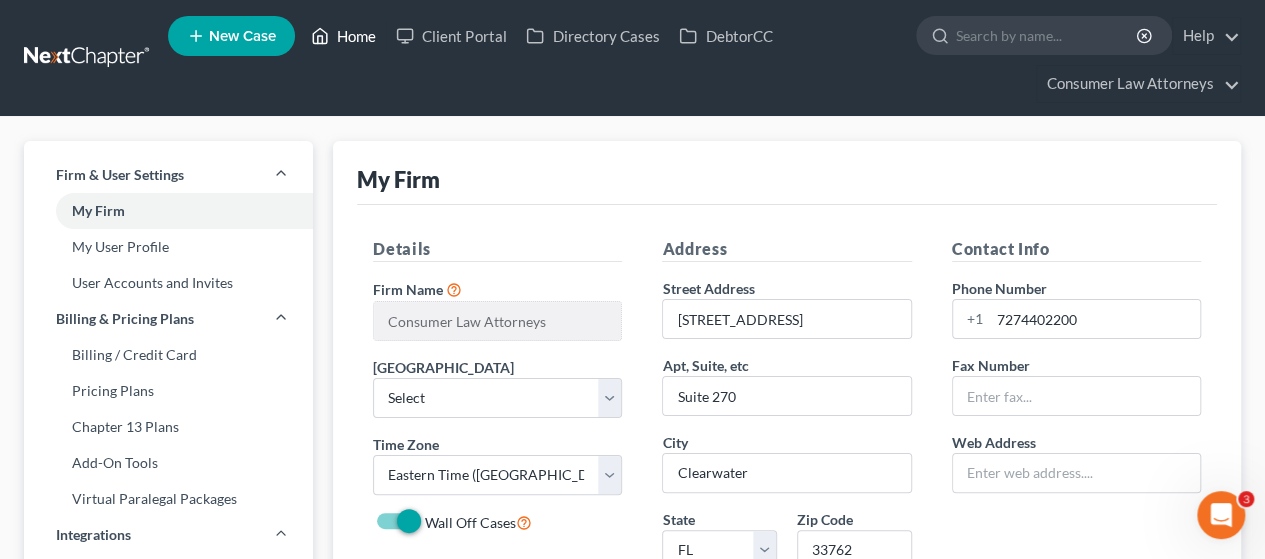 click on "Home" at bounding box center [343, 36] 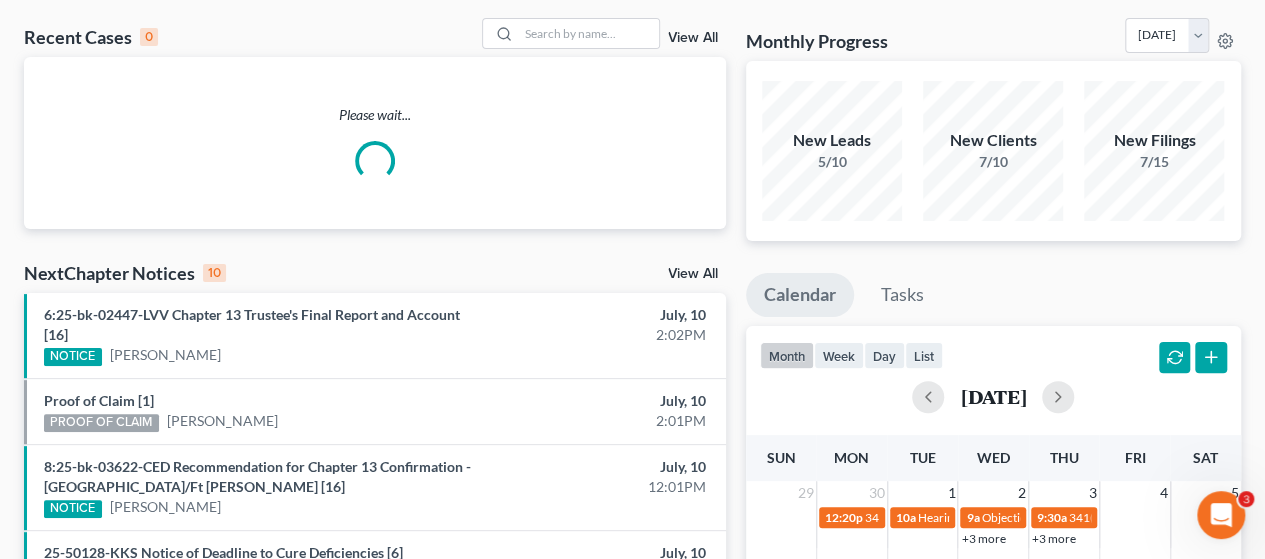 scroll, scrollTop: 300, scrollLeft: 0, axis: vertical 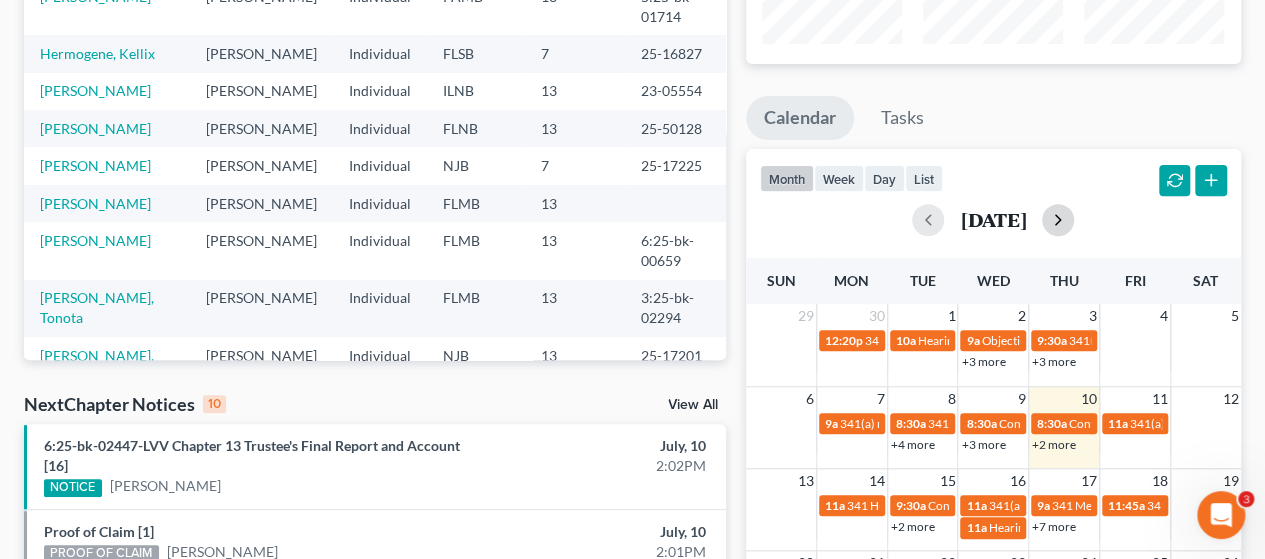 click at bounding box center [1058, 220] 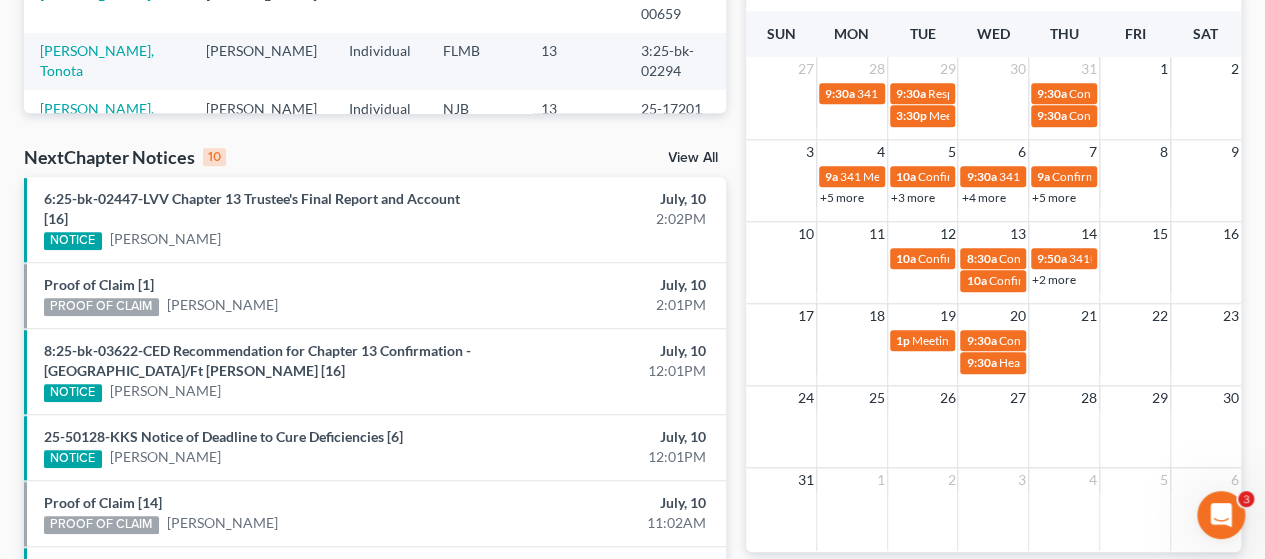scroll, scrollTop: 600, scrollLeft: 0, axis: vertical 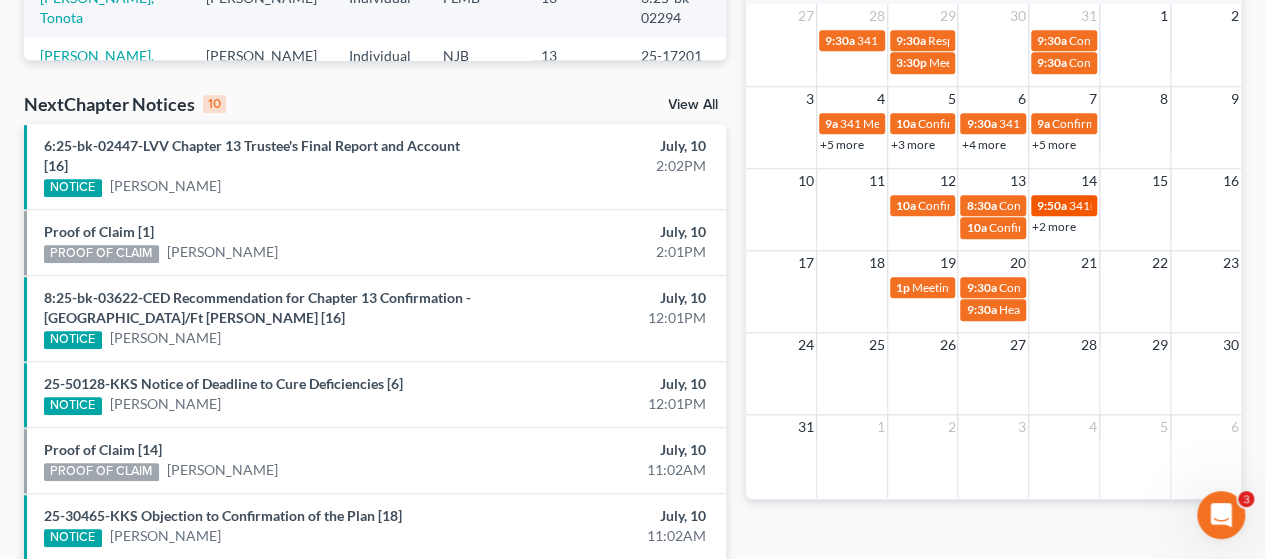 click on "341(a) meeting of creditors for Jeffery Johnson & Melinda Johnson" at bounding box center [1250, 205] 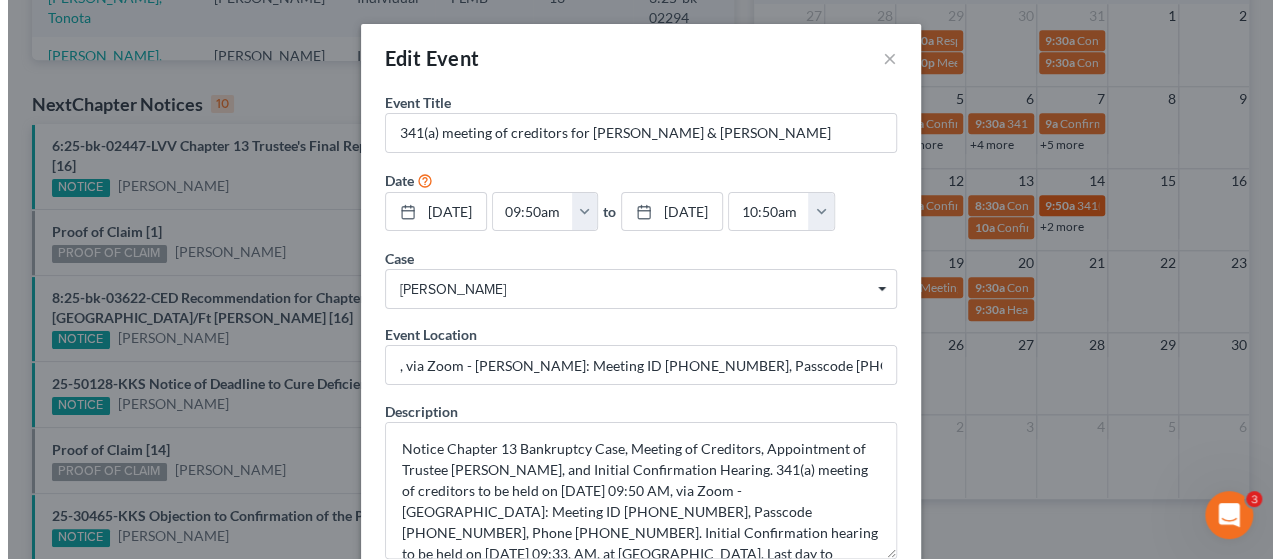scroll, scrollTop: 580, scrollLeft: 0, axis: vertical 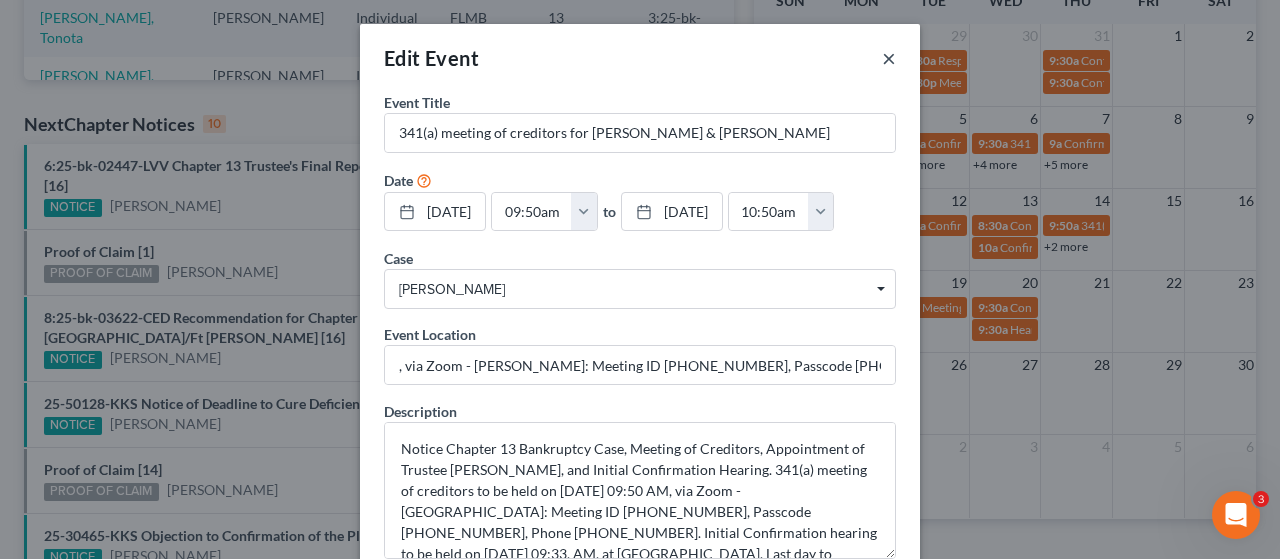 click on "×" at bounding box center (889, 58) 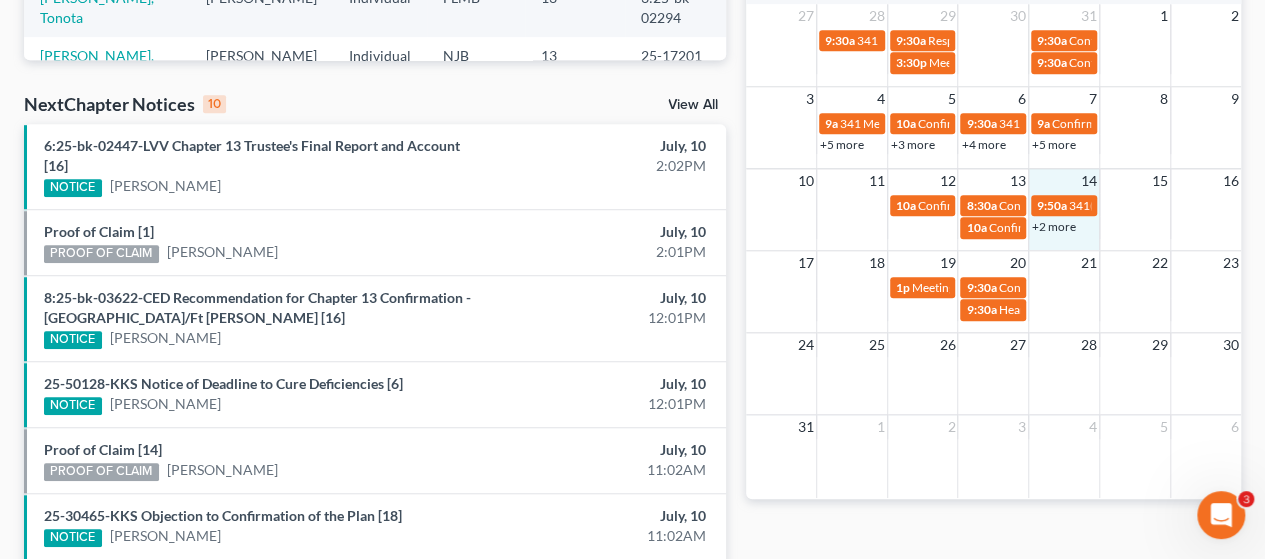 click on "+2 more" at bounding box center [1064, 226] 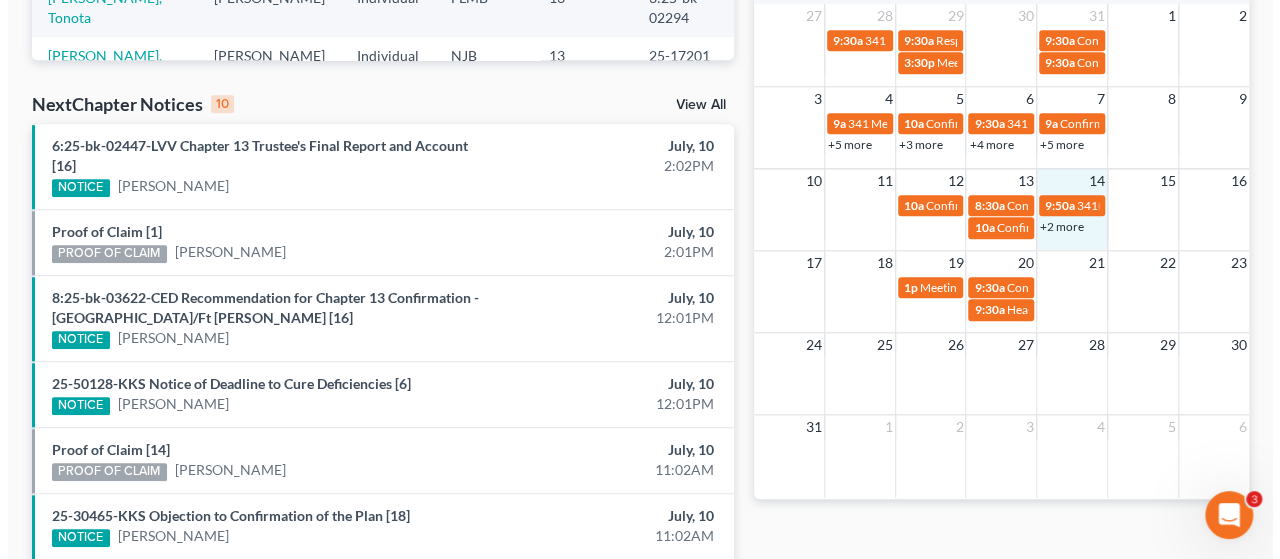 scroll, scrollTop: 580, scrollLeft: 0, axis: vertical 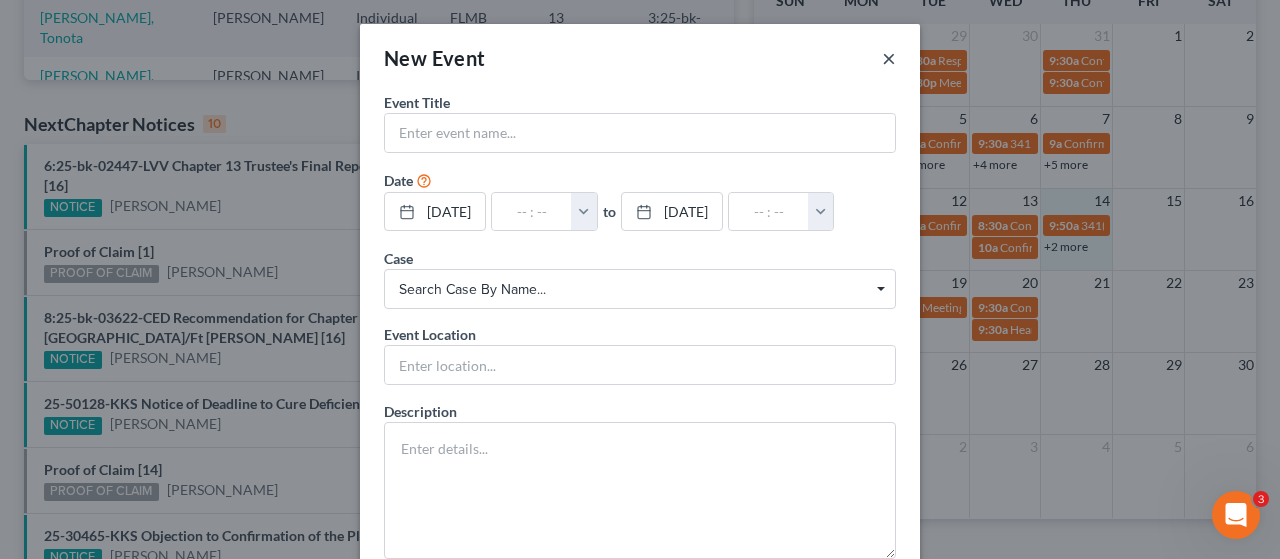 click on "×" at bounding box center [889, 58] 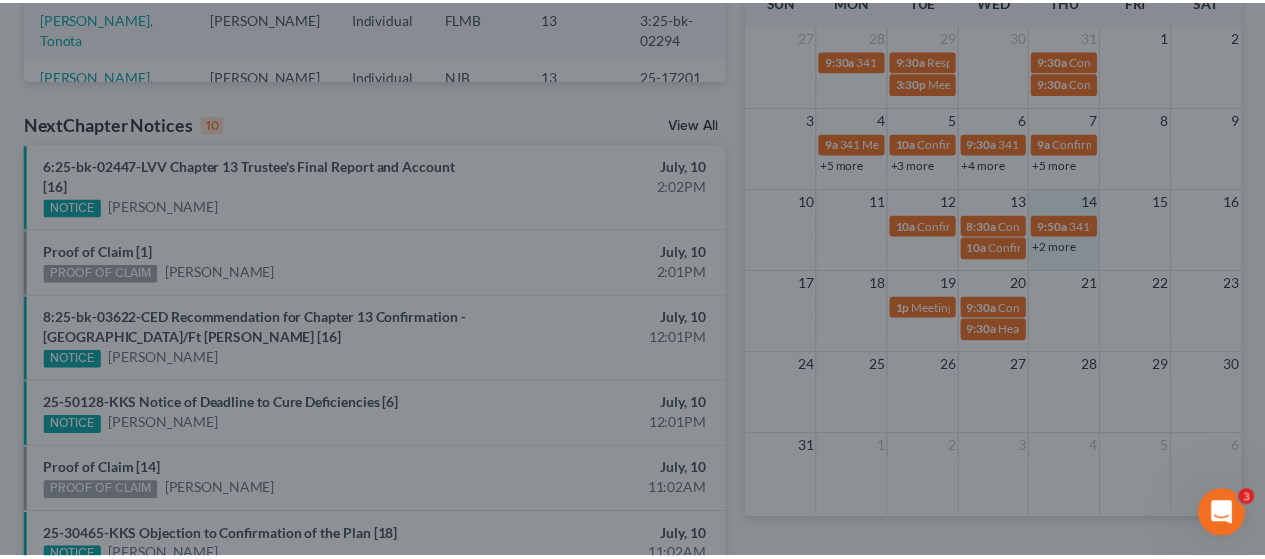 scroll, scrollTop: 600, scrollLeft: 0, axis: vertical 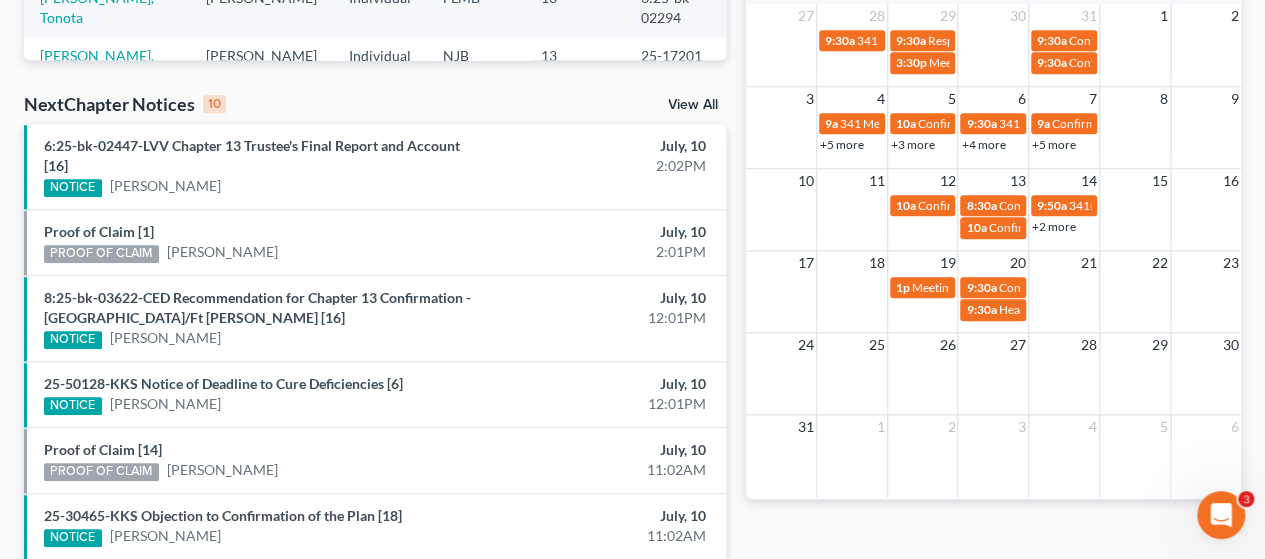 click on "+2 more" at bounding box center [1054, 226] 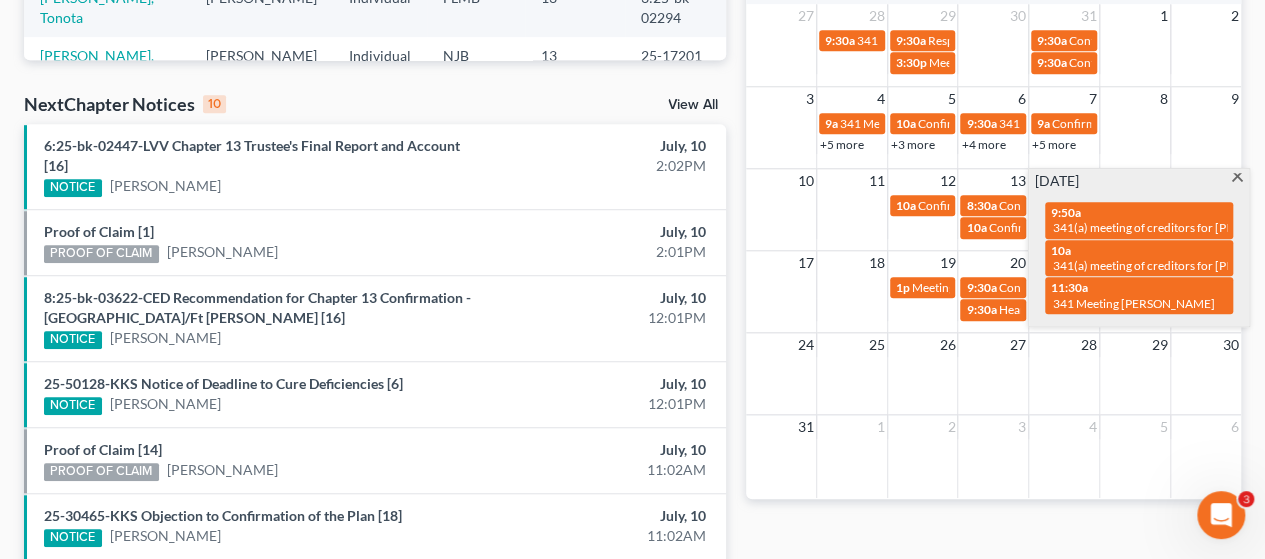 click at bounding box center [1237, 179] 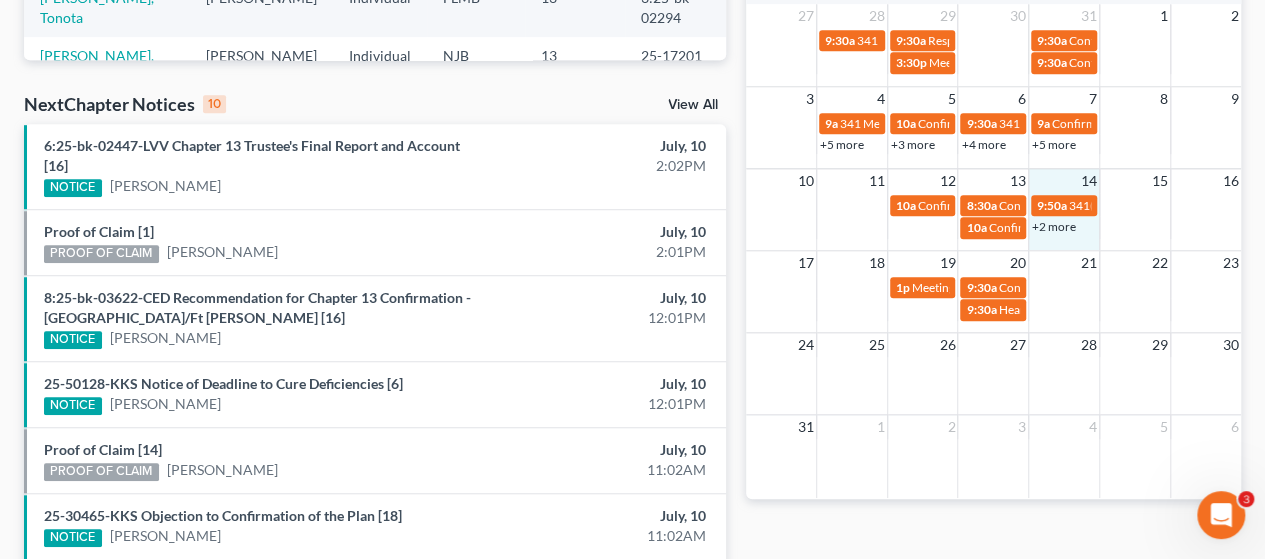 click on "10 11 12 13 14 15 16 10a   Confirmation Hearing Tin, San San 8:30a   Confirmation Hearing Montano-Lopez, Javier 9:50a   341(a) meeting of creditors for Jeffery Johnson & Melinda Johnson 10a   Confirmation Hearing Dilks, Carol 10a   341(a) meeting of creditors for Douglas Mixon +2 more 11:30a   341 Meeting Williams, Joyce" at bounding box center [993, 209] 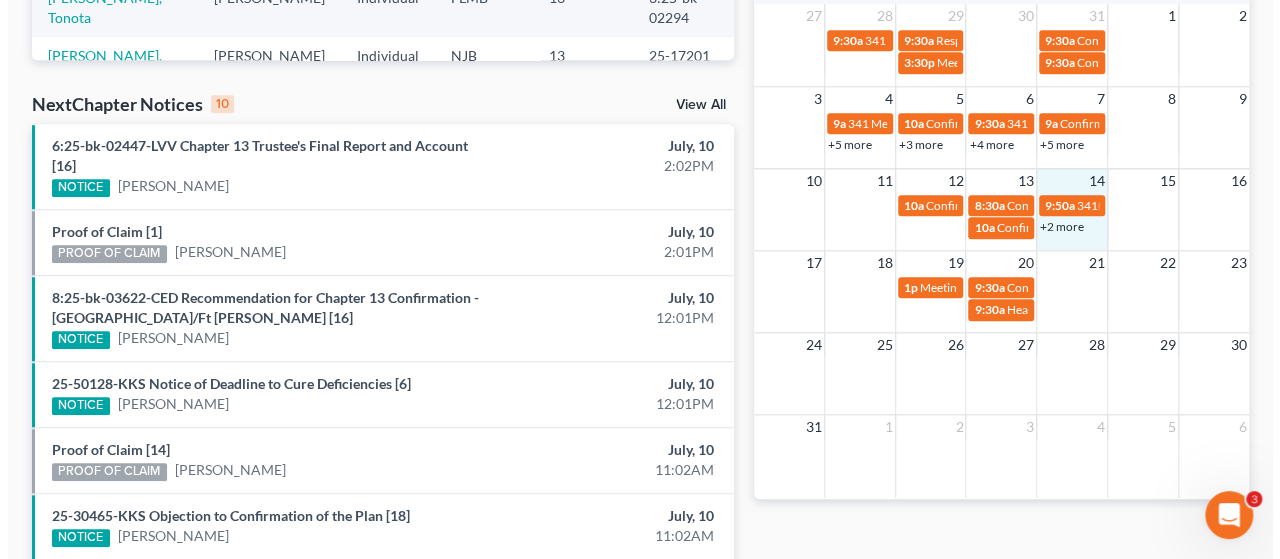 scroll, scrollTop: 580, scrollLeft: 0, axis: vertical 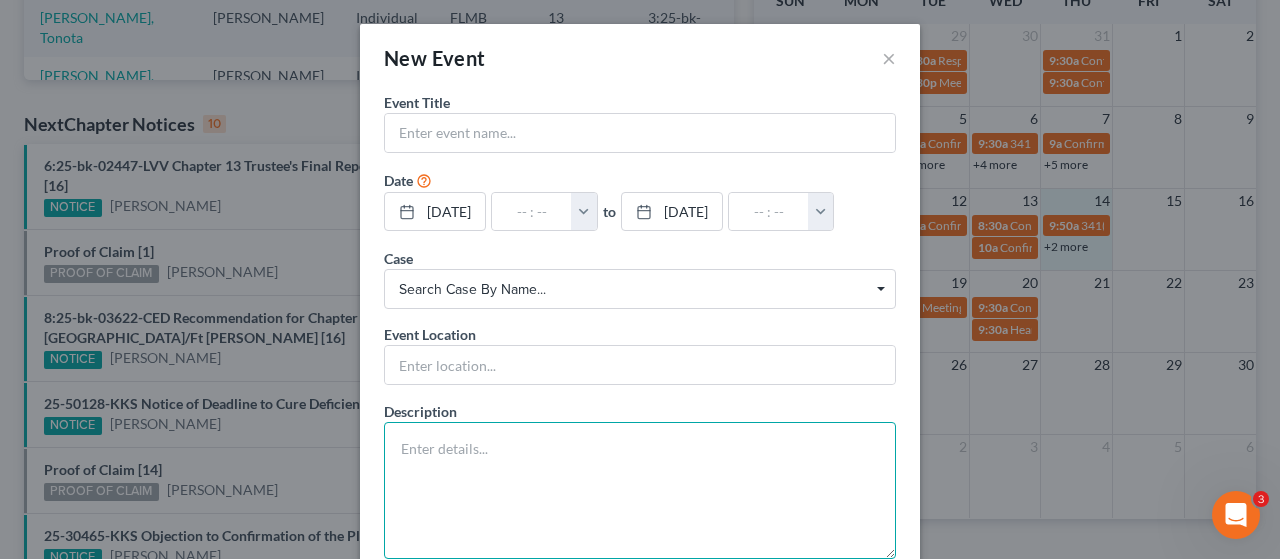 paste on "Confirmation Hearing Rescheduled (related document:36 Hearing on Confirmation of Modified Plan Scheduled (related document:33 Second Modified Chapter 13 Plan - Before Confirmation, and Assumption of Executory Contracts and Unexpired Leases. Filed by Amy Lynn Bennecoff Ginsburg on behalf of Maria A. Gaud, Angel Benjamin Gaud-Peguero. (Bennecoff Ginsburg, Amy)). Confirmation hearing to be held on 7/10/2025 at 08:30 AM at JKS - Courtroom 3D, Newark. Last day to Object to Confirmation 7/3/2025.) Confirmation hearing to be held on 08/14/2025 at 08:30 AM at JKS - Courtroom 3D, Newark. (mff)" 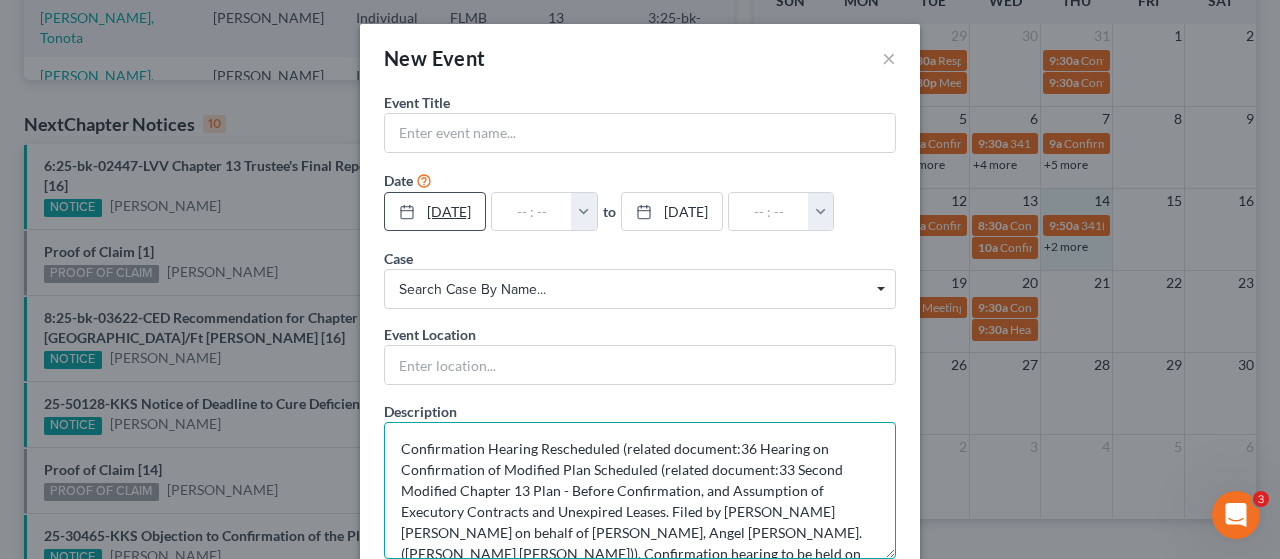scroll, scrollTop: 66, scrollLeft: 0, axis: vertical 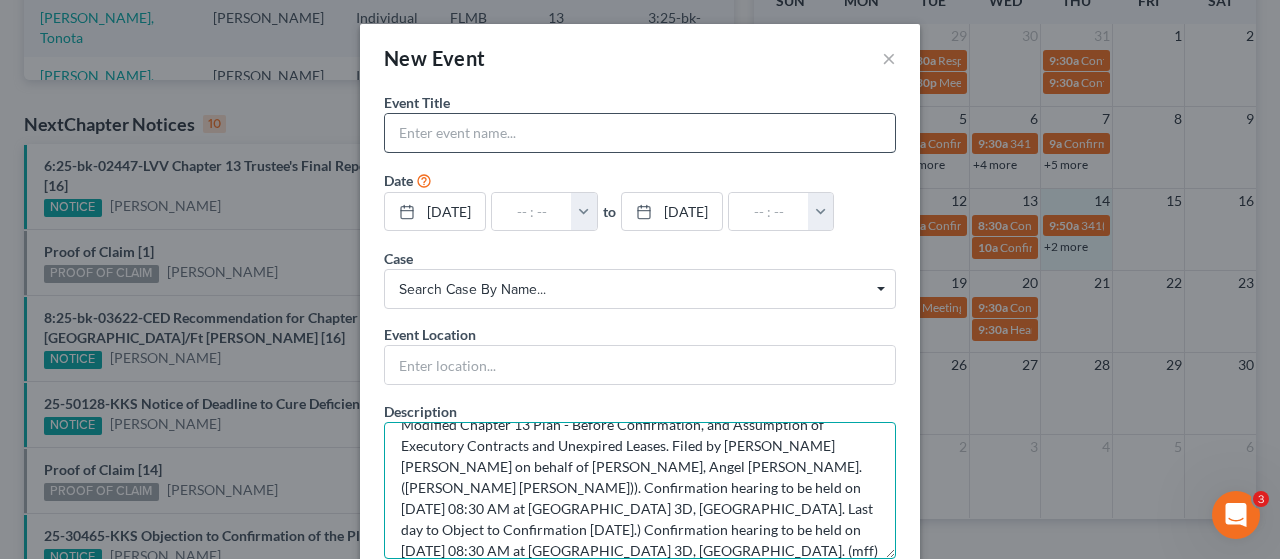 type on "Confirmation Hearing Rescheduled (related document:36 Hearing on Confirmation of Modified Plan Scheduled (related document:33 Second Modified Chapter 13 Plan - Before Confirmation, and Assumption of Executory Contracts and Unexpired Leases. Filed by Amy Lynn Bennecoff Ginsburg on behalf of Maria A. Gaud, Angel Benjamin Gaud-Peguero. (Bennecoff Ginsburg, Amy)). Confirmation hearing to be held on 7/10/2025 at 08:30 AM at JKS - Courtroom 3D, Newark. Last day to Object to Confirmation 7/3/2025.) Confirmation hearing to be held on 08/14/2025 at 08:30 AM at JKS - Courtroom 3D, Newark. (mff)" 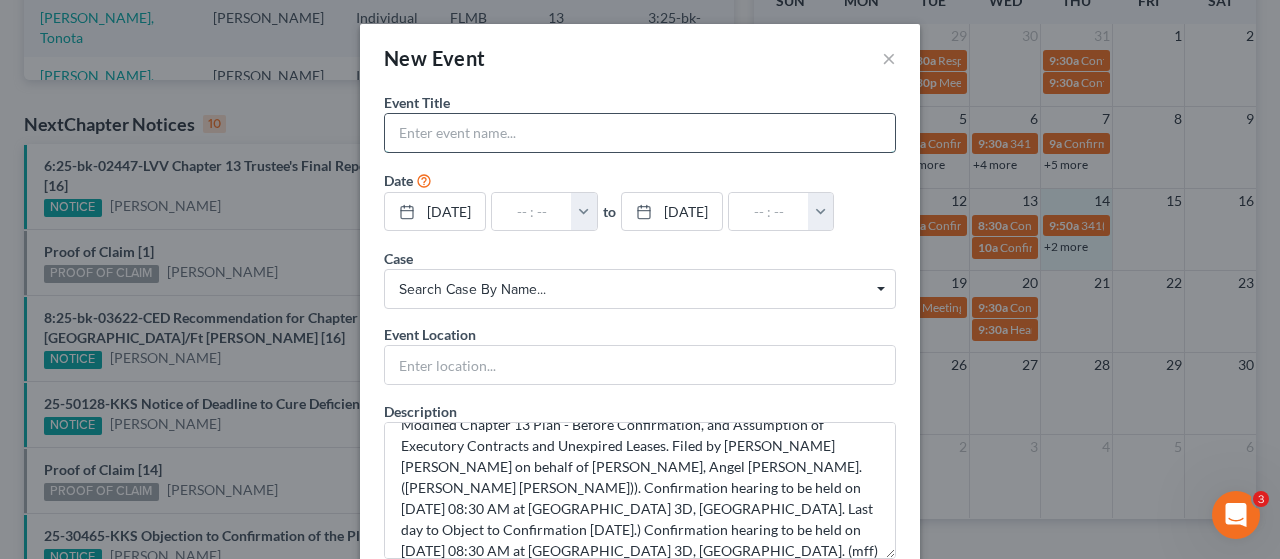click at bounding box center [640, 133] 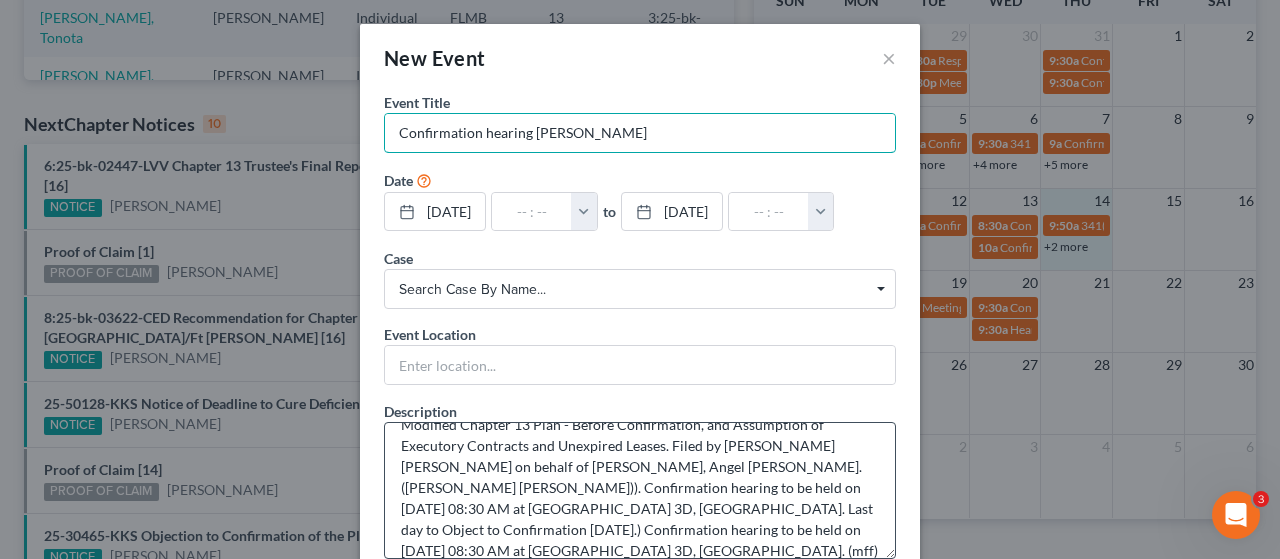 scroll, scrollTop: 84, scrollLeft: 0, axis: vertical 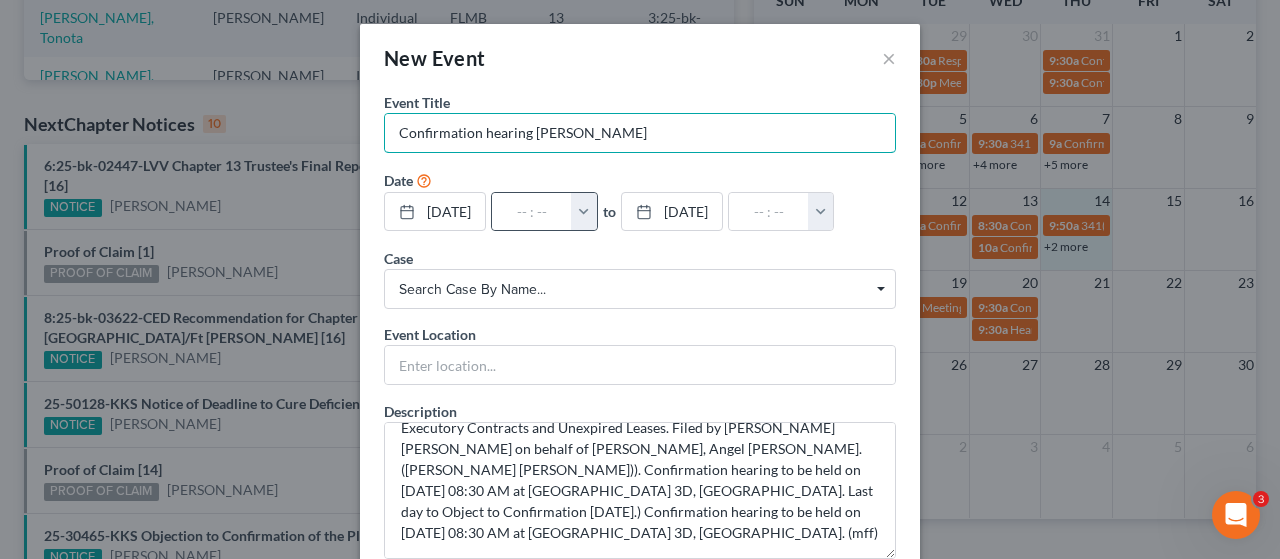 type on "Confirmation hearing Gaud, Angel" 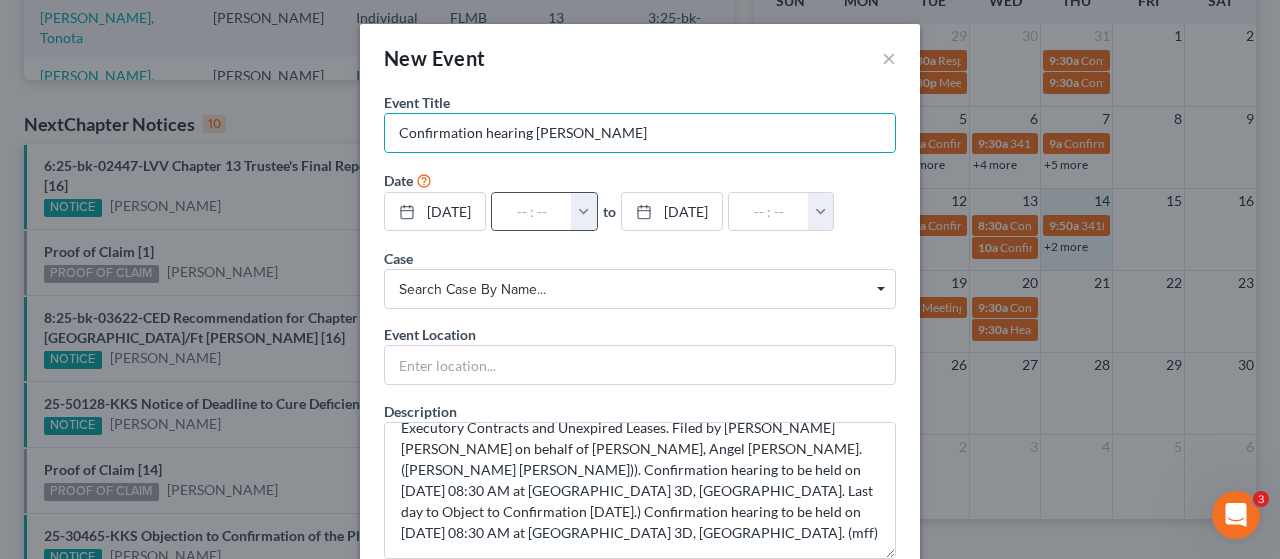 click at bounding box center (584, 212) 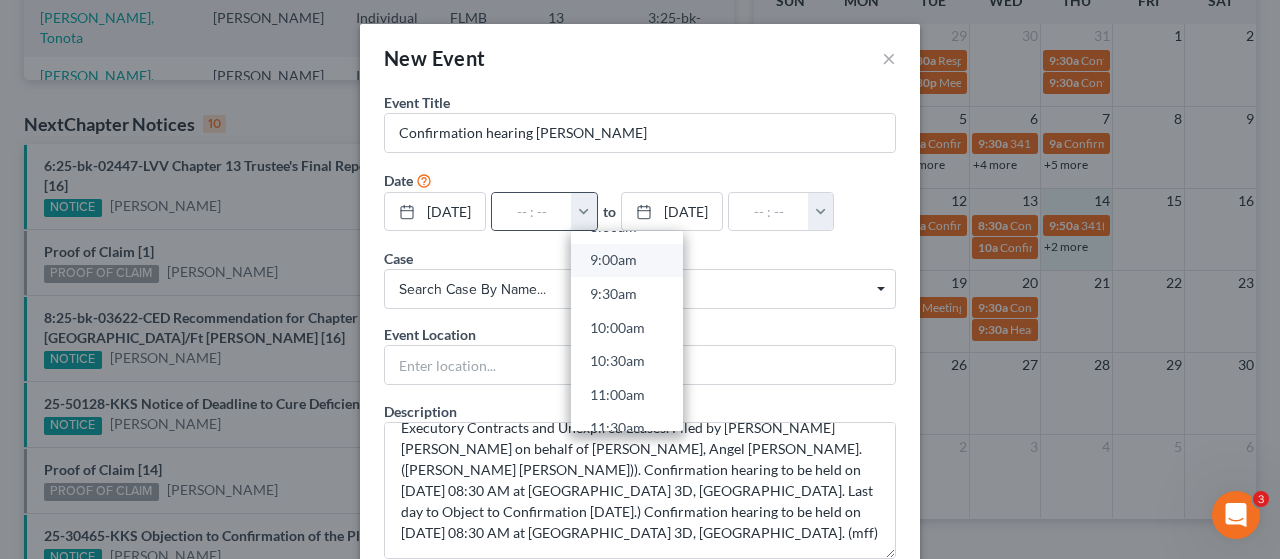 scroll, scrollTop: 500, scrollLeft: 0, axis: vertical 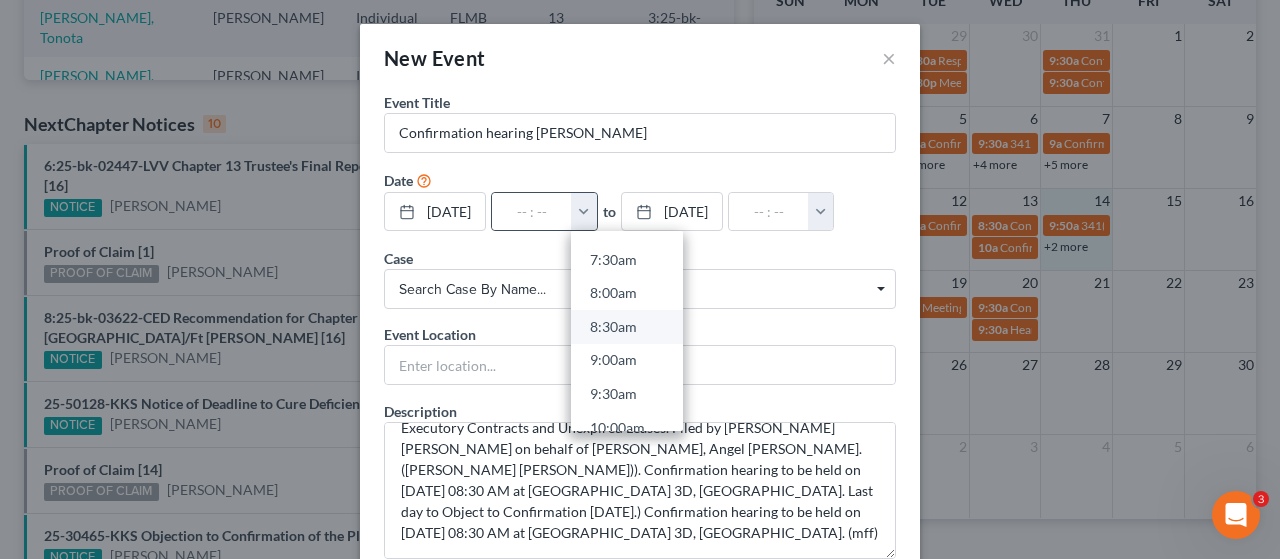 click on "8:30am" at bounding box center [627, 327] 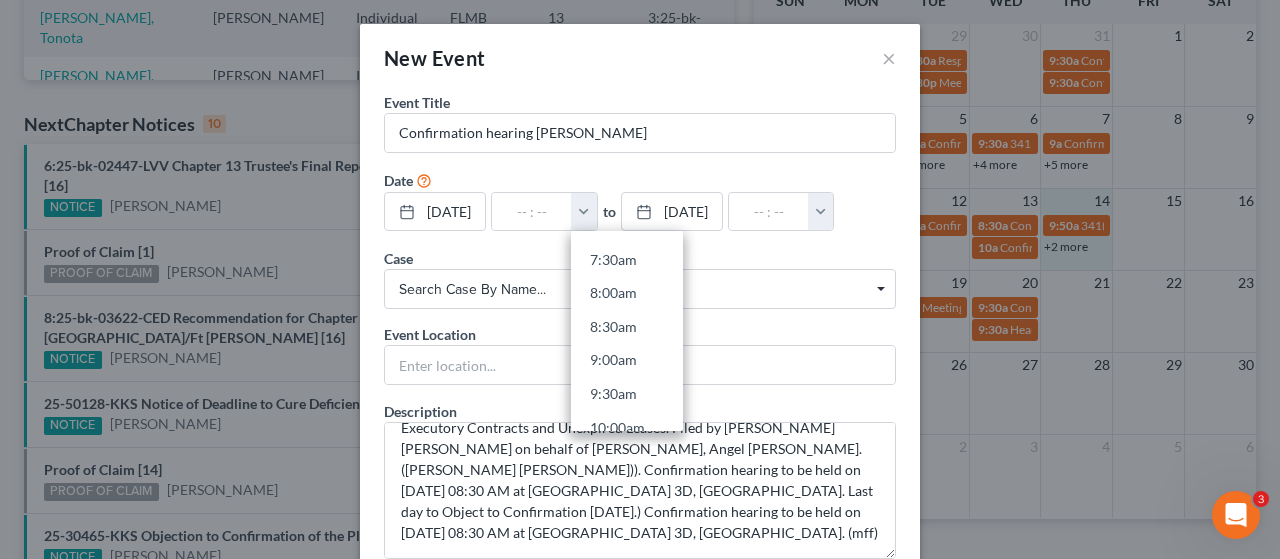 type on "8:30am" 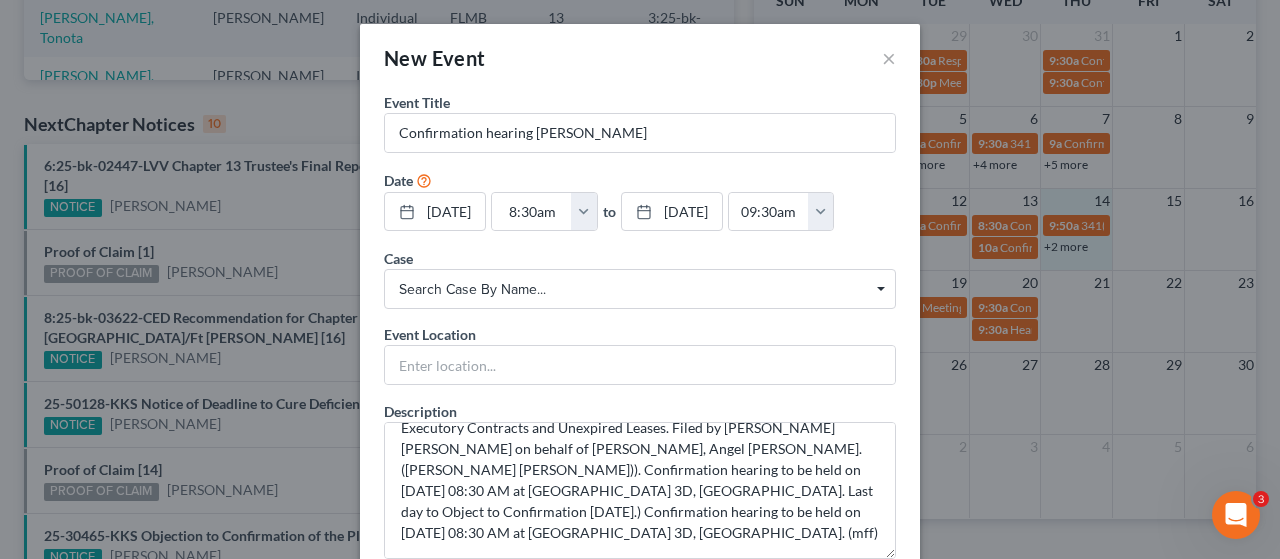 click on "Search case by name..." at bounding box center [640, 289] 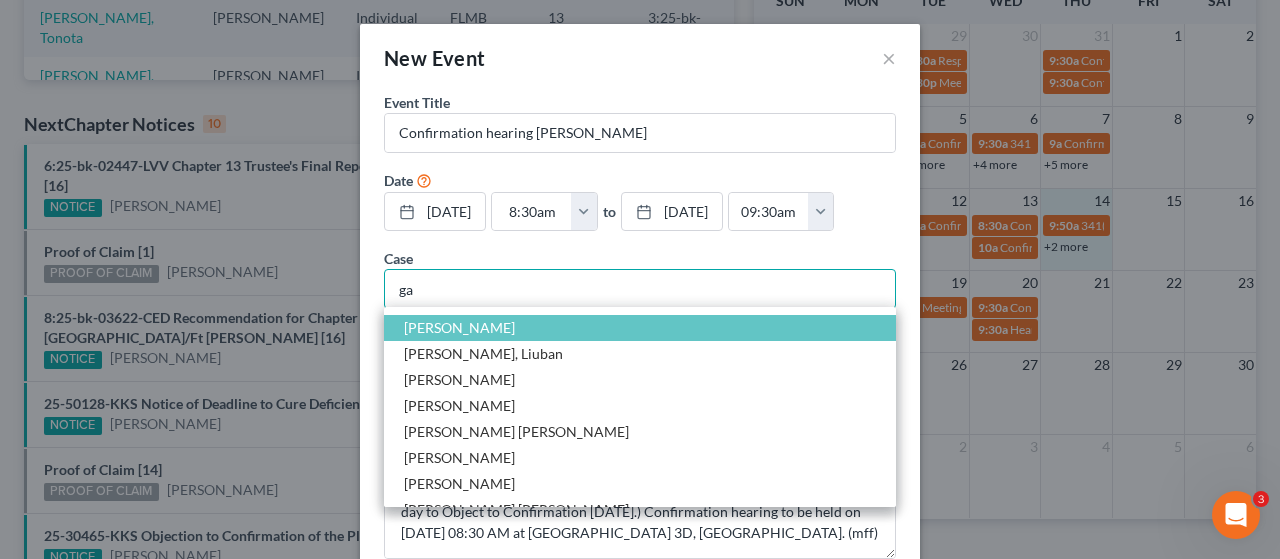 type on "ga" 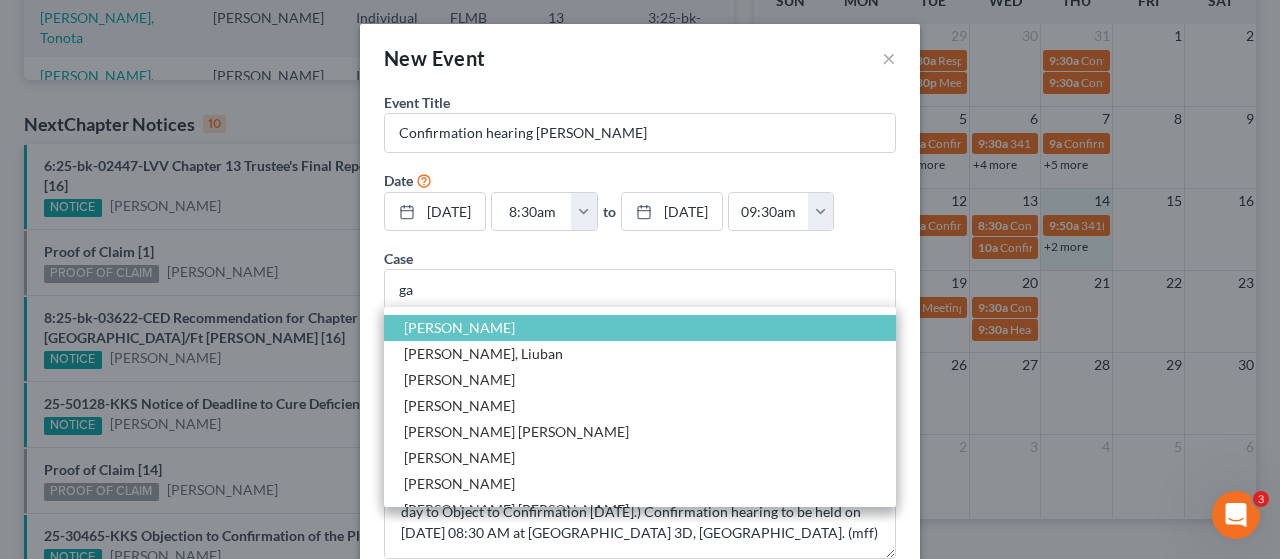 click on "Gaud-Peguero, Angel" at bounding box center [459, 327] 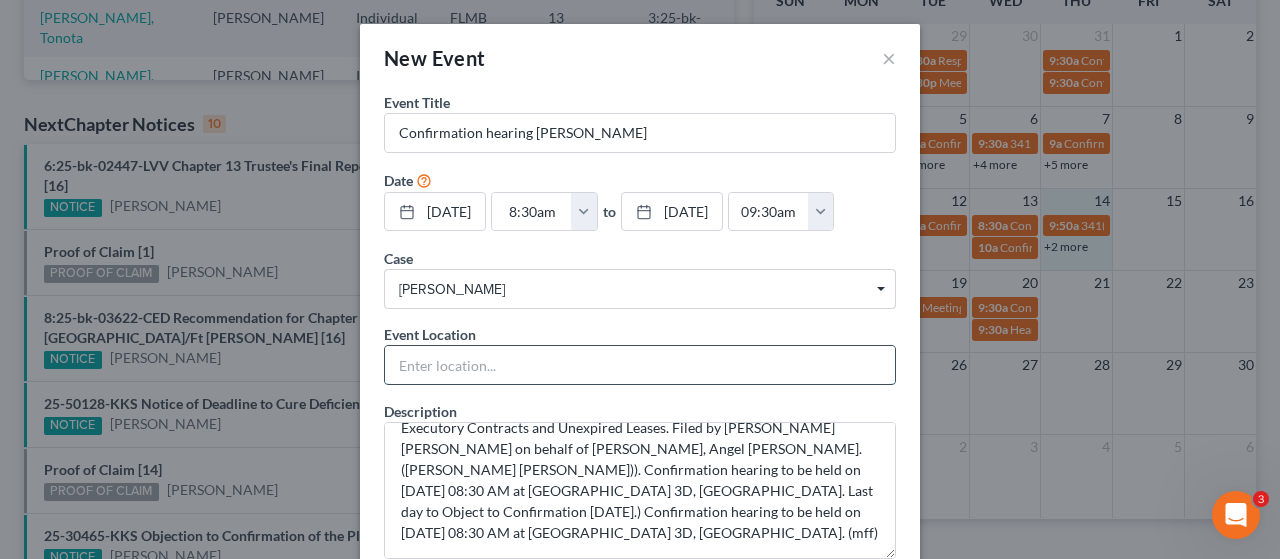 click at bounding box center [640, 365] 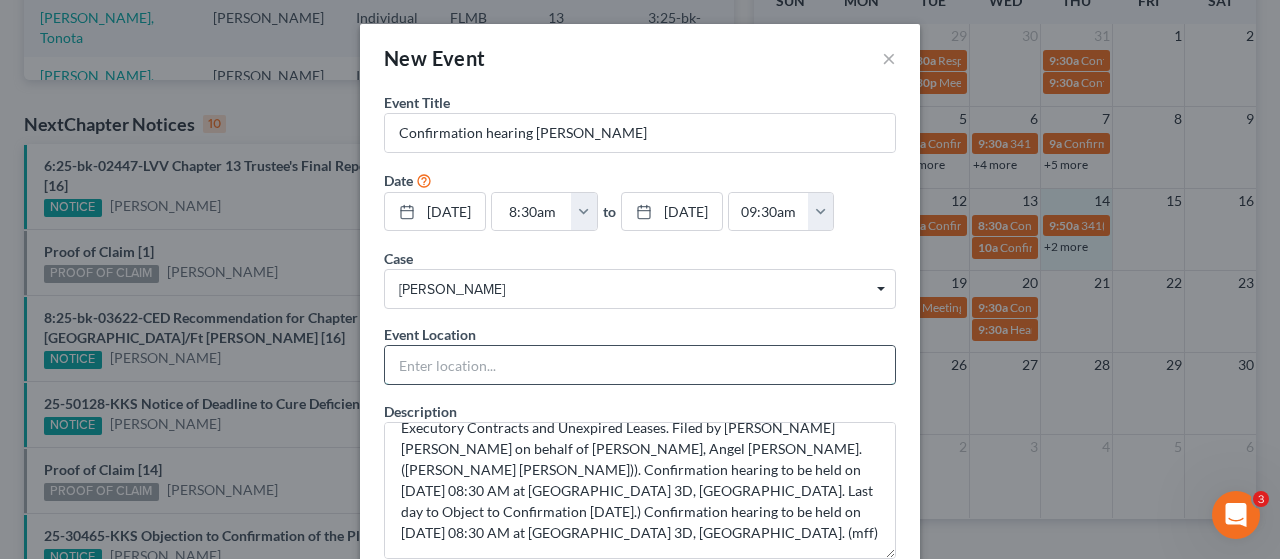 type on "In Person" 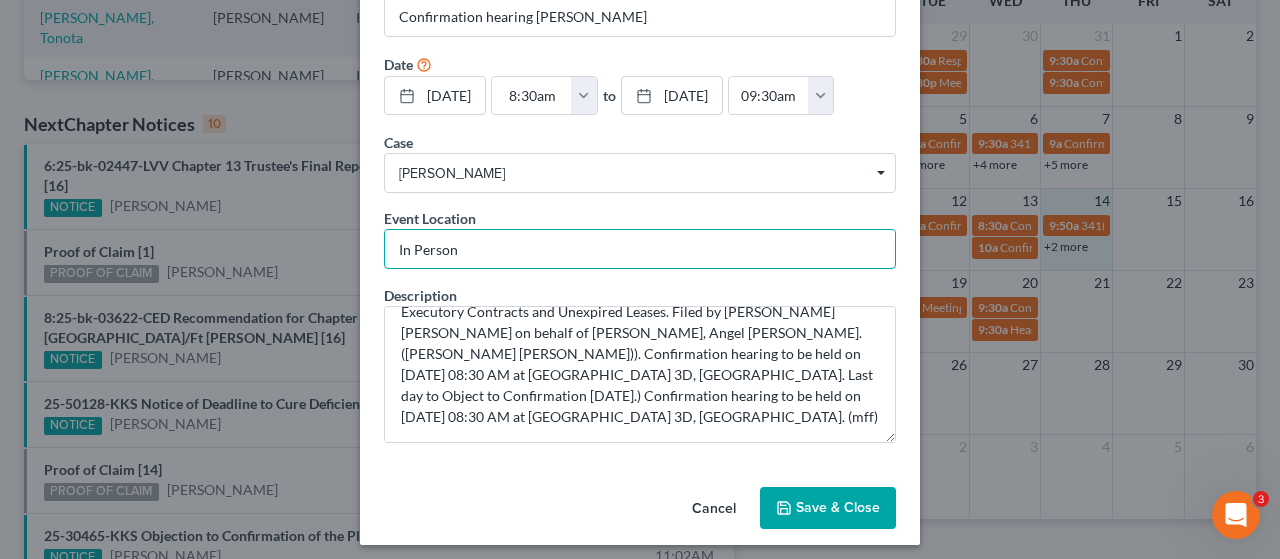 scroll, scrollTop: 122, scrollLeft: 0, axis: vertical 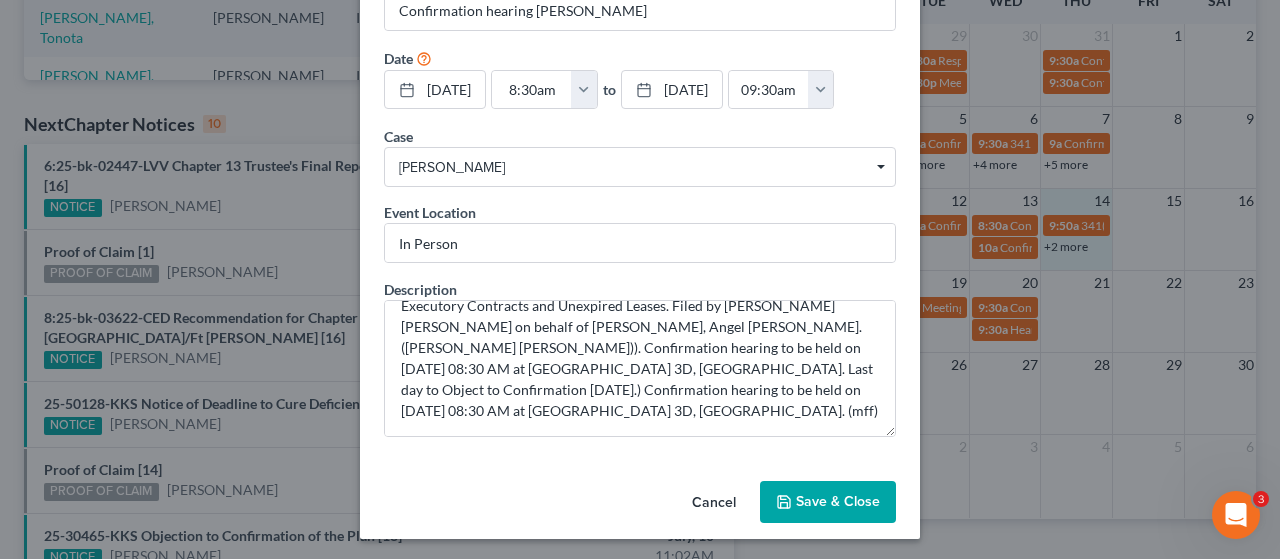 click on "Save & Close" at bounding box center [828, 502] 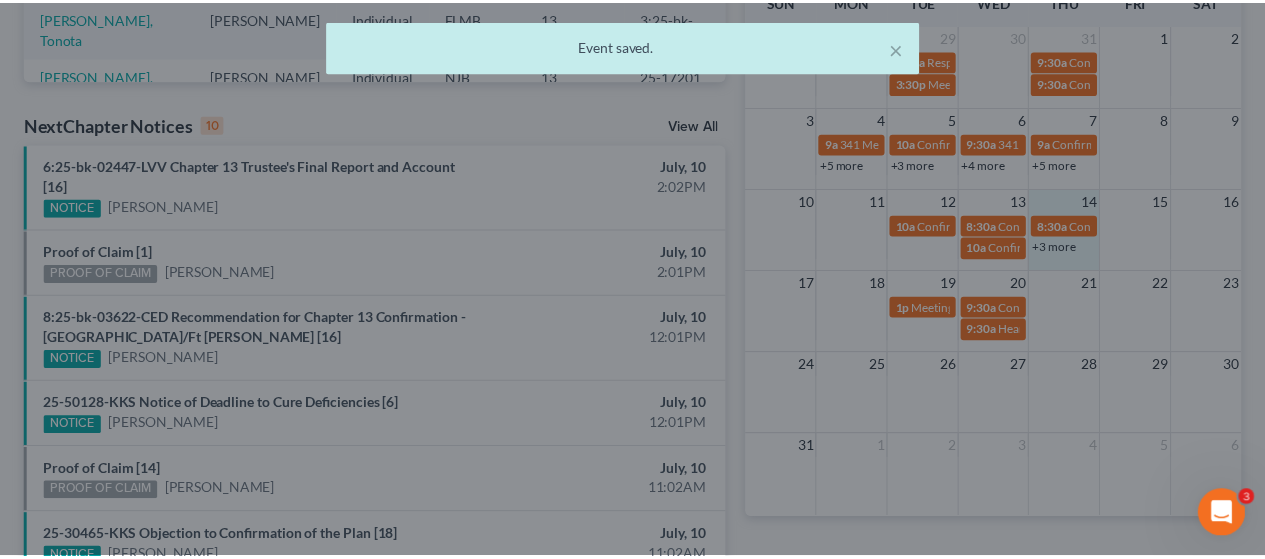 scroll, scrollTop: 600, scrollLeft: 0, axis: vertical 